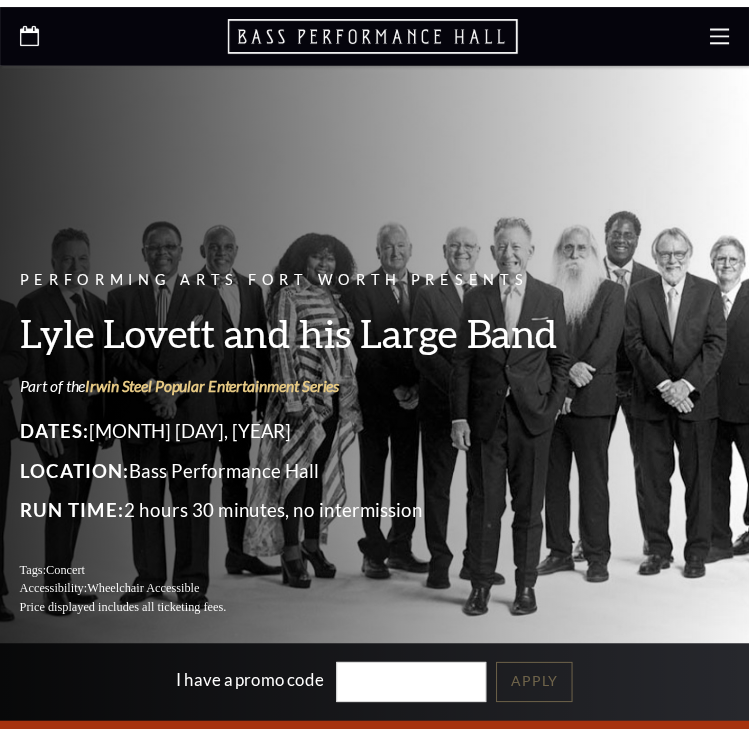 scroll, scrollTop: 0, scrollLeft: 0, axis: both 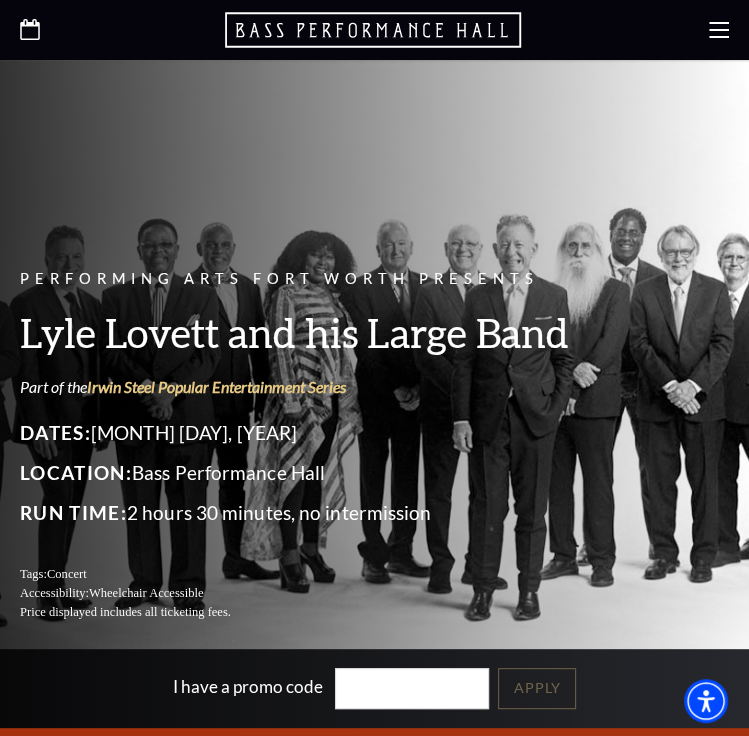 click 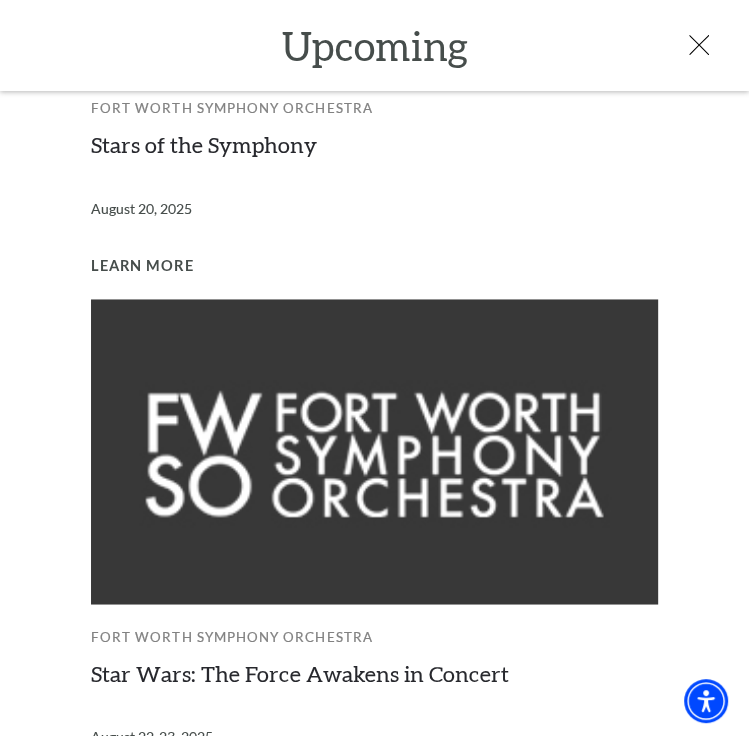 scroll, scrollTop: 1552, scrollLeft: 0, axis: vertical 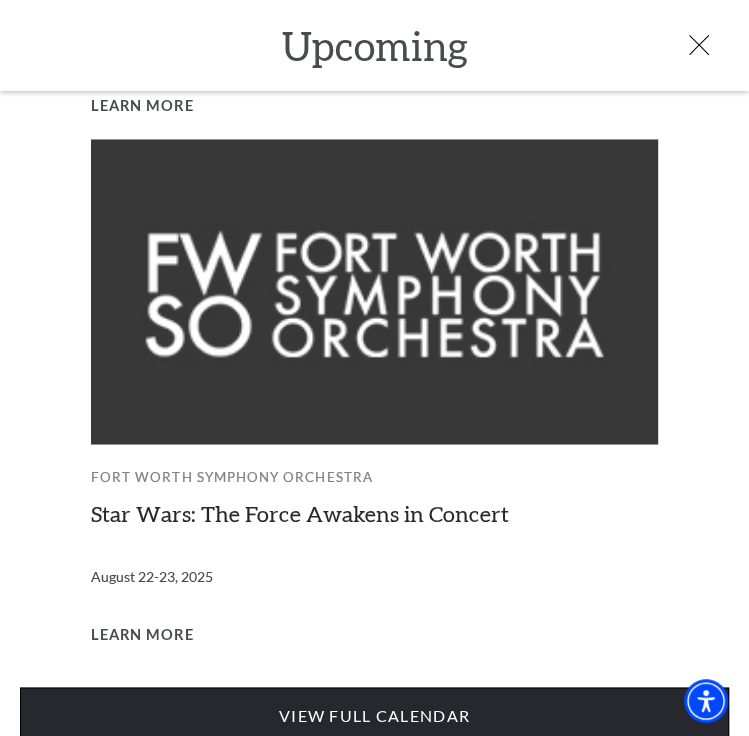 click on "View Full Calendar" at bounding box center [374, 715] 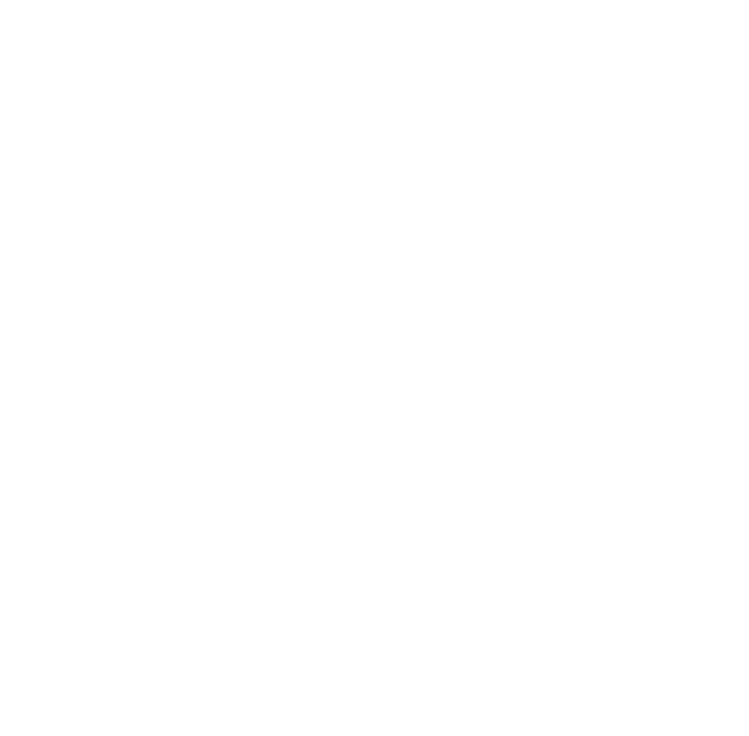 scroll, scrollTop: 0, scrollLeft: 0, axis: both 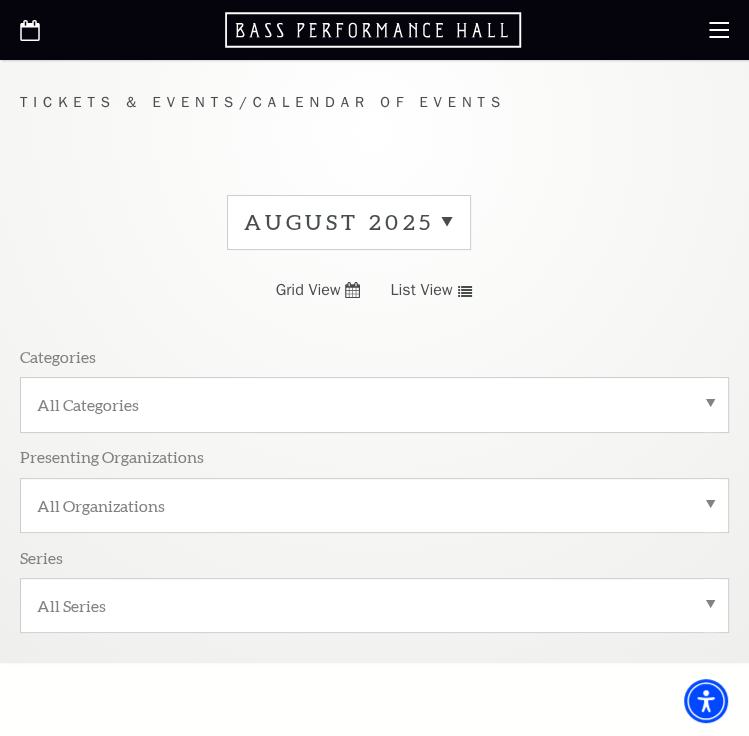 click on "August 2025" at bounding box center (349, 222) 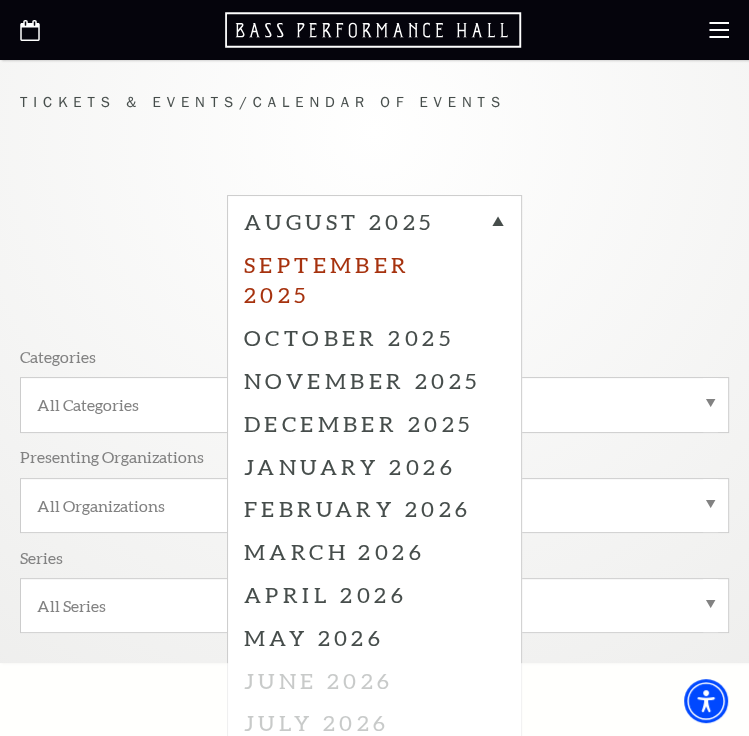 click on "September 2025" at bounding box center [374, 280] 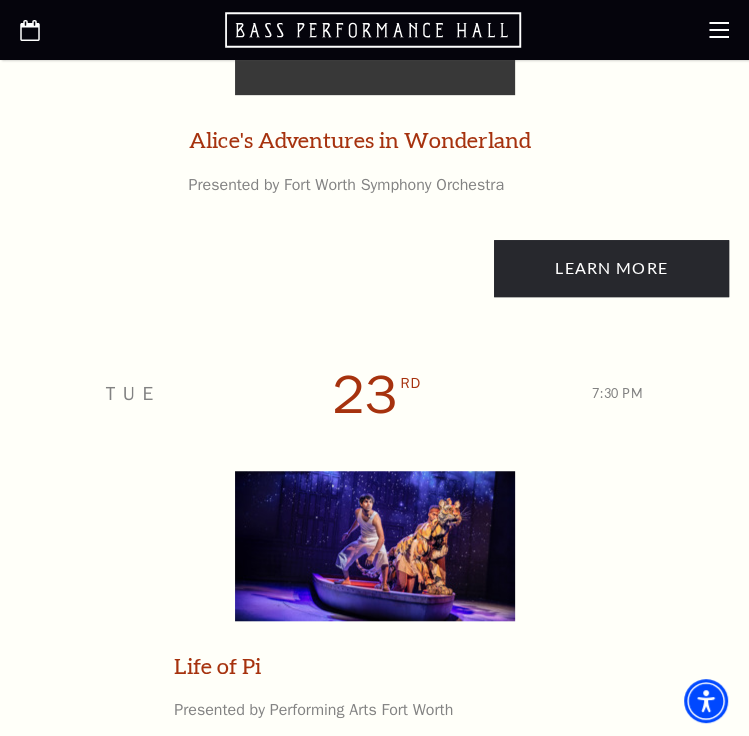 scroll, scrollTop: 4433, scrollLeft: 0, axis: vertical 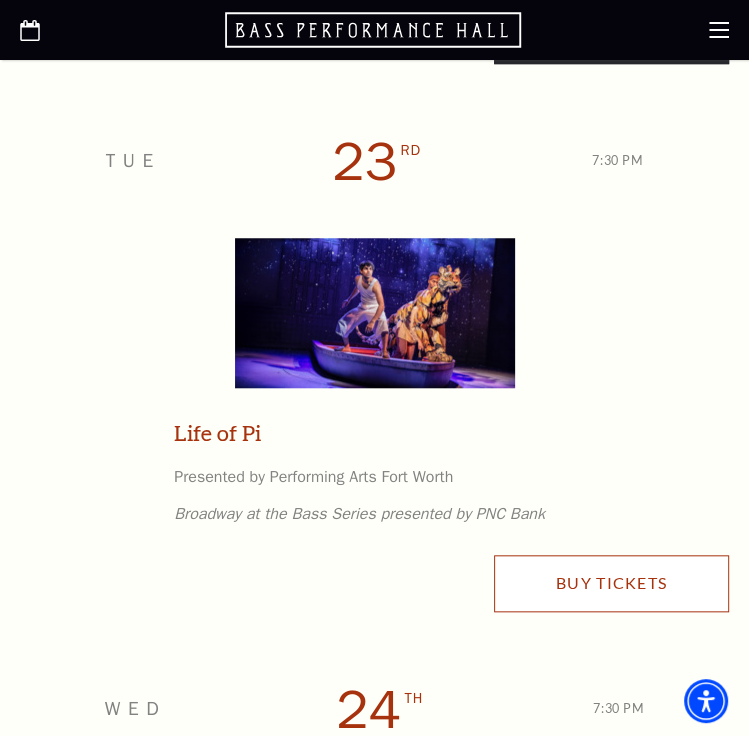 click on "Buy Tickets" at bounding box center [611, 583] 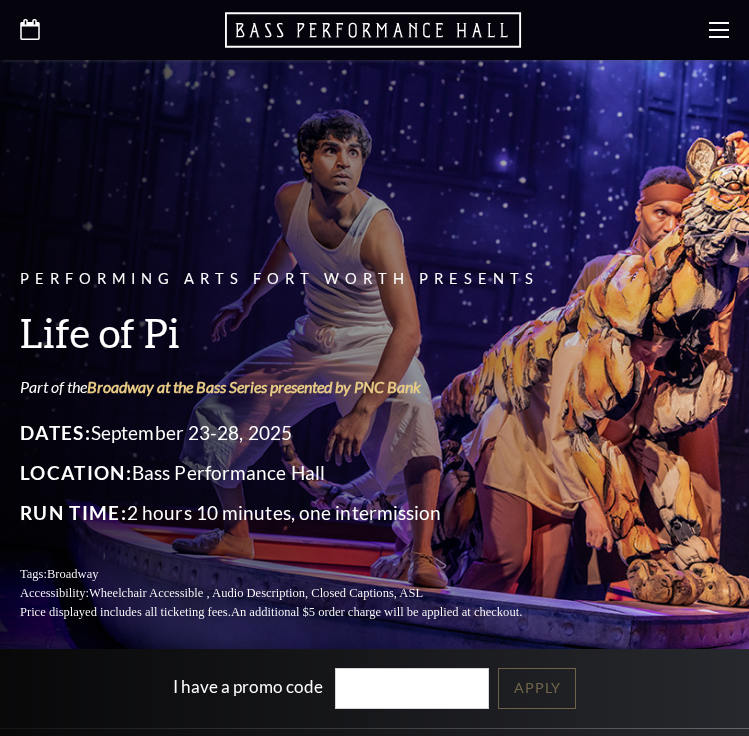 scroll, scrollTop: 0, scrollLeft: 0, axis: both 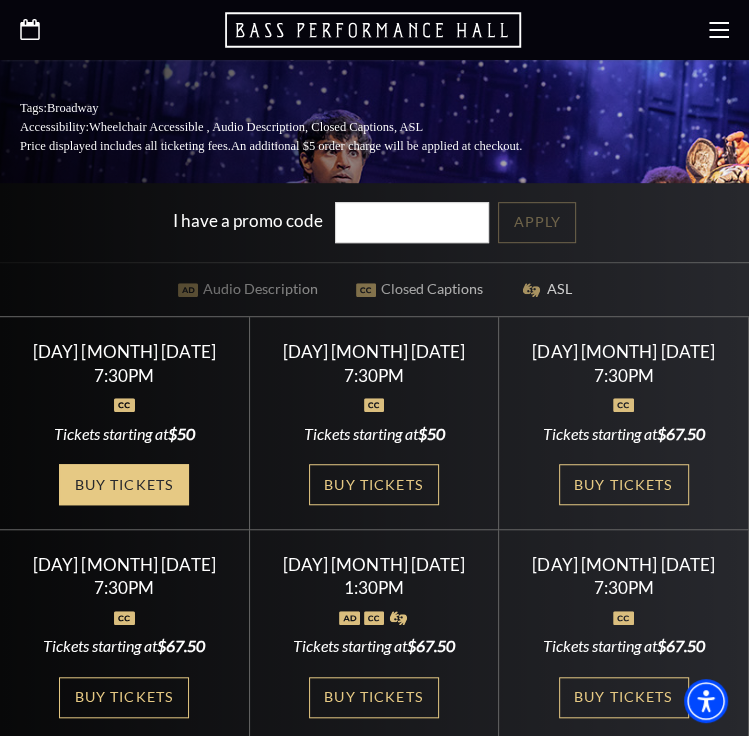 click on "Buy Tickets" at bounding box center (124, 484) 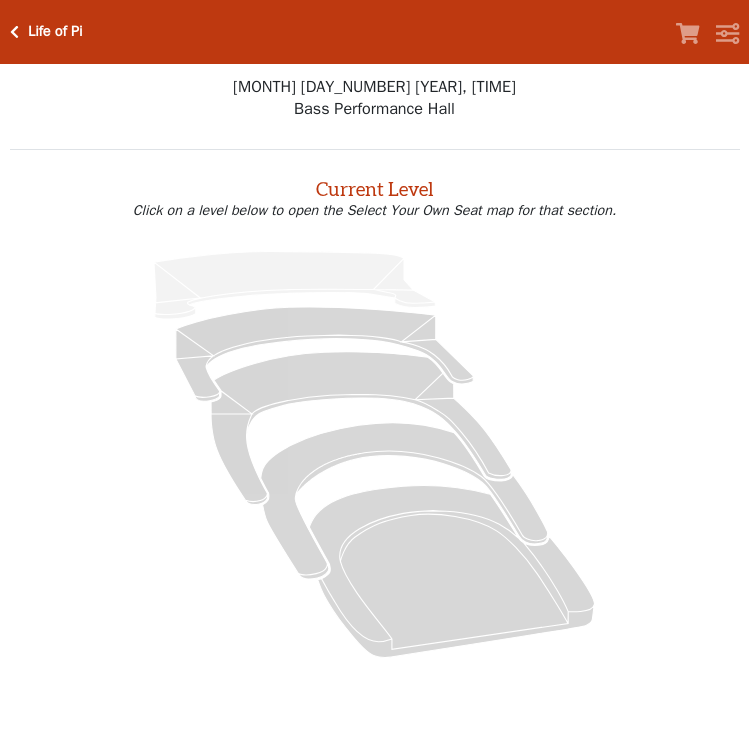scroll, scrollTop: 0, scrollLeft: 0, axis: both 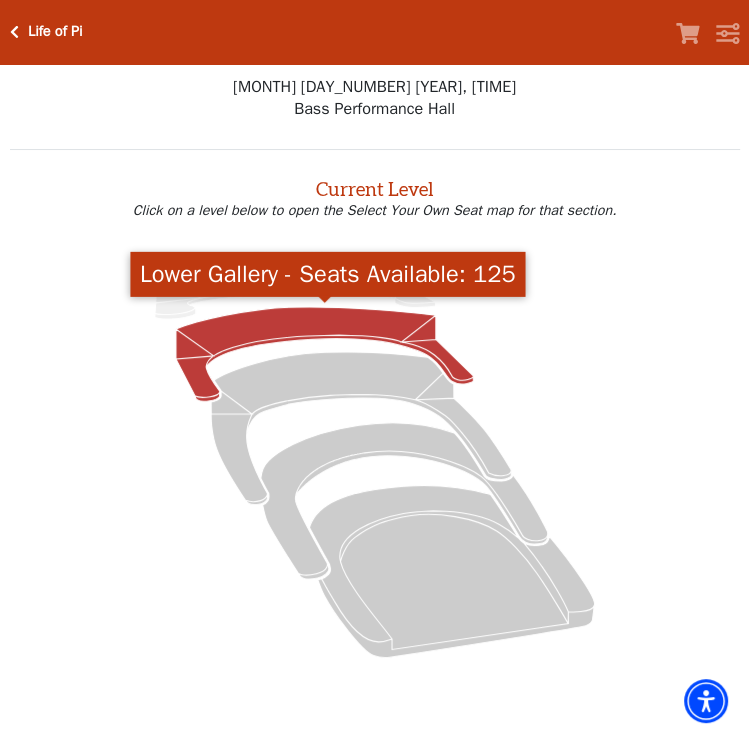 click 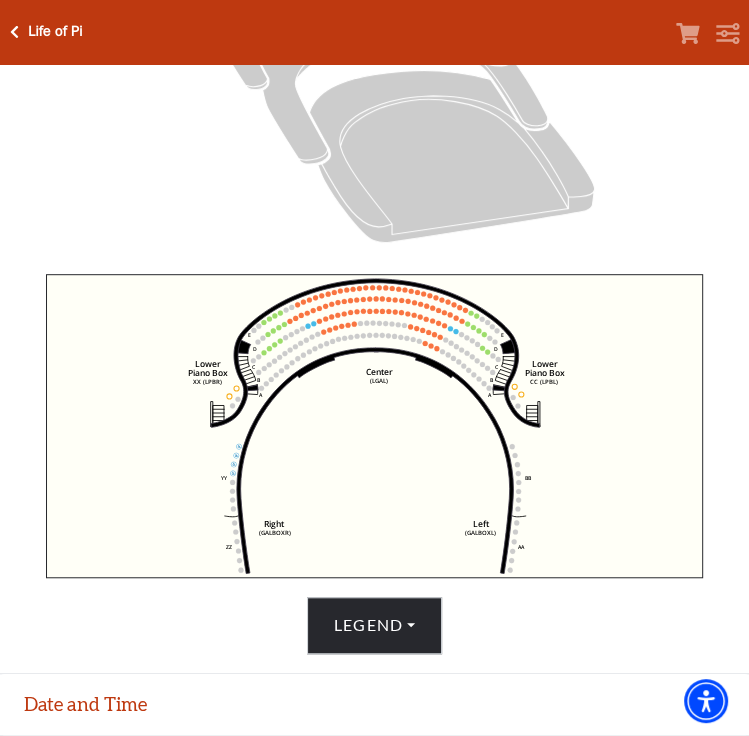 scroll, scrollTop: 423, scrollLeft: 0, axis: vertical 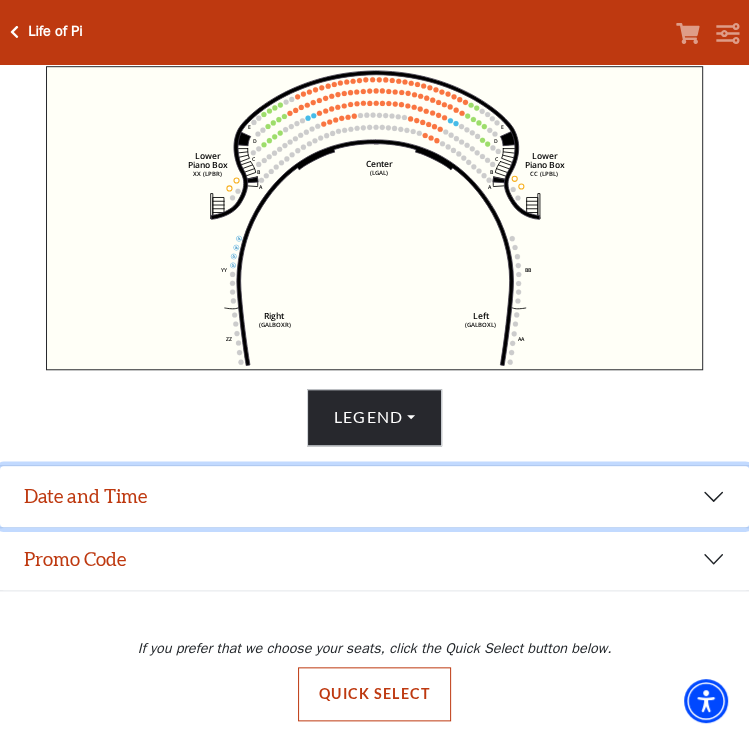 click on "Date and Time" at bounding box center [374, 497] 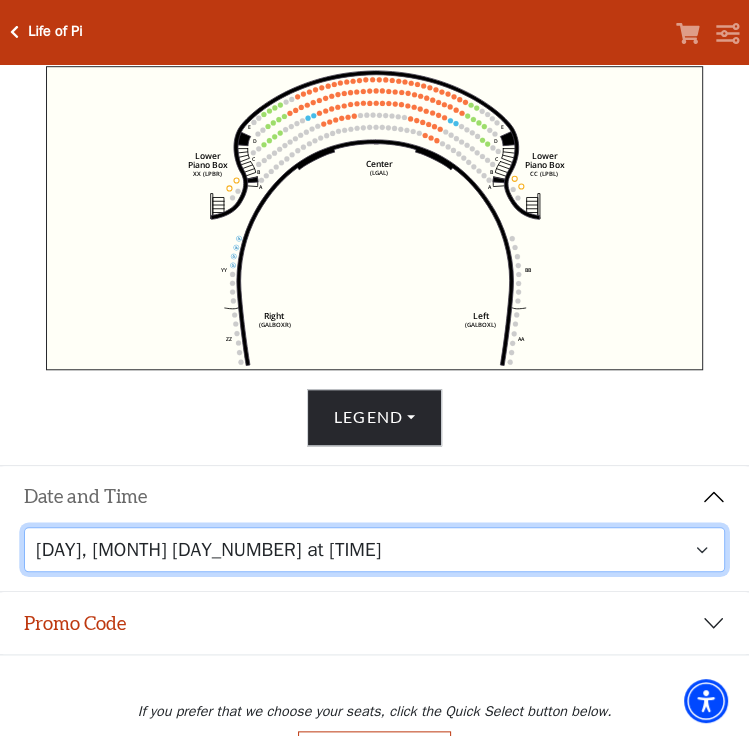 click on "Tuesday, September 23 at 7:30 PM Wednesday, September 24 at 7:30 PM Thursday, September 25 at 7:30 PM Friday, September 26 at 7:30 PM Saturday, September 27 at 1:30 PM Saturday, September 27 at 7:30 PM Sunday, September 28 at 1:30 PM Sunday, September 28 at 6:30 PM" at bounding box center [375, 549] 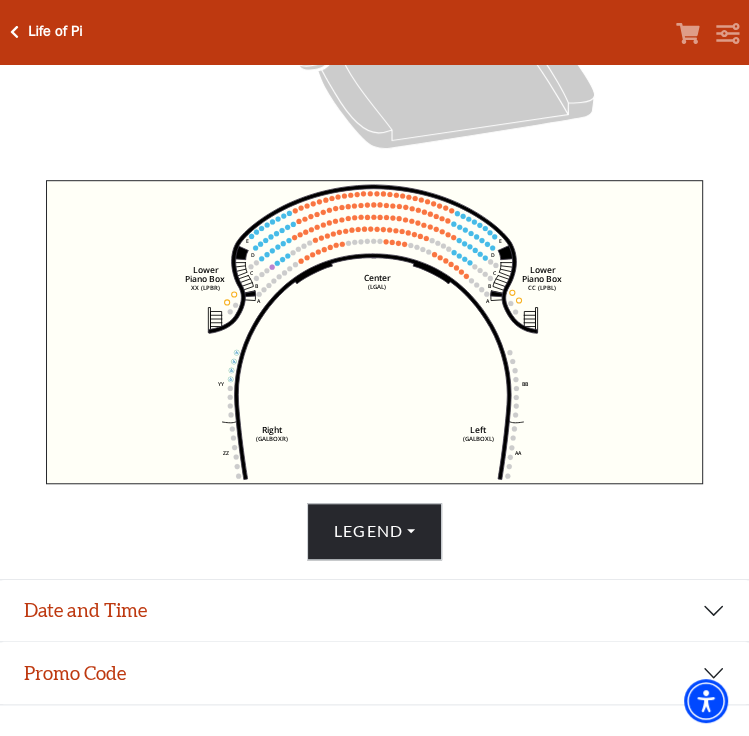 scroll, scrollTop: 309, scrollLeft: 0, axis: vertical 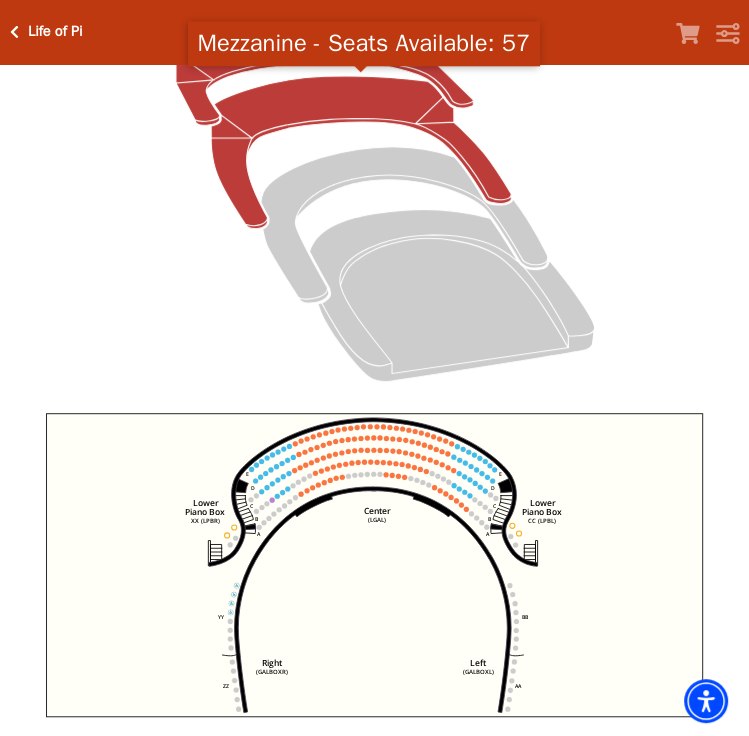 click 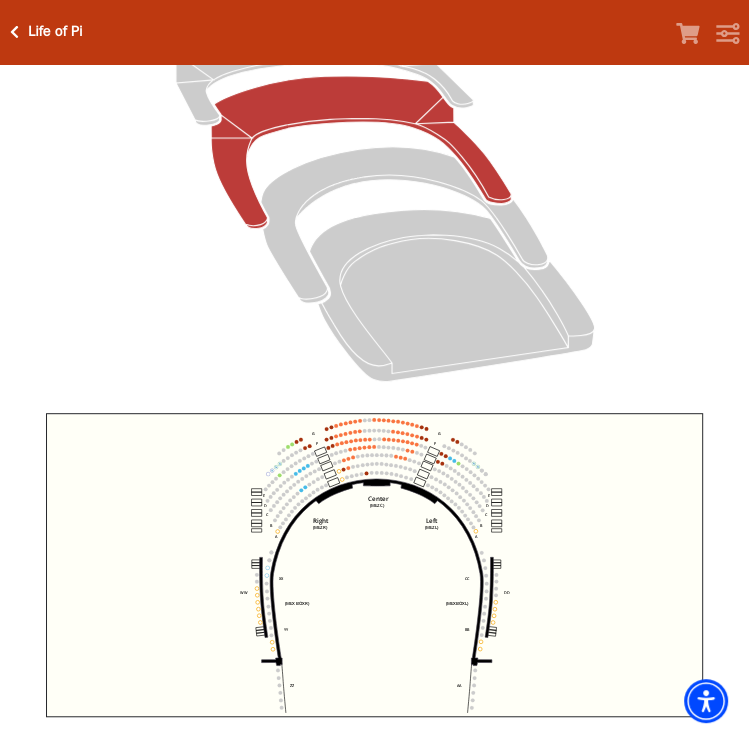 scroll, scrollTop: 542, scrollLeft: 0, axis: vertical 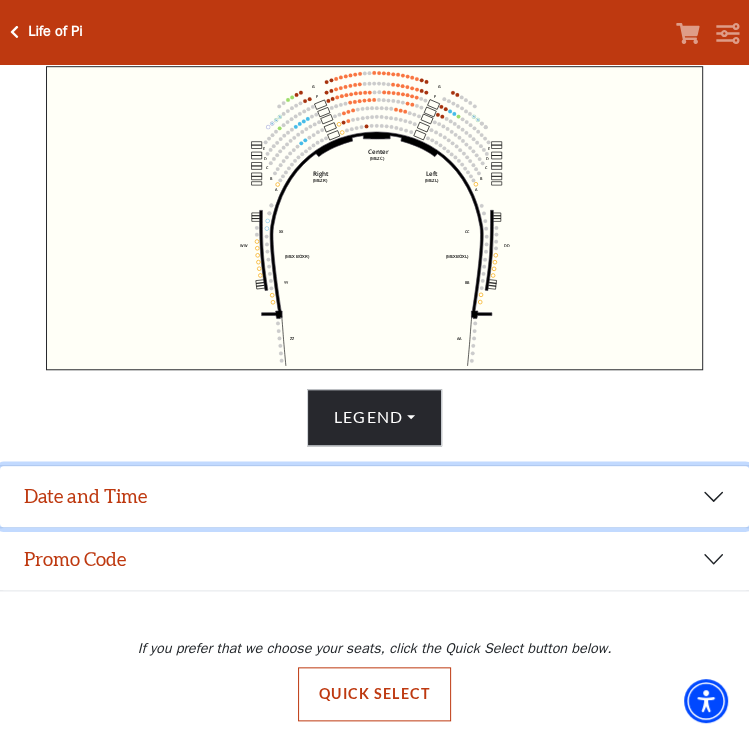 click on "Date and Time" at bounding box center [374, 497] 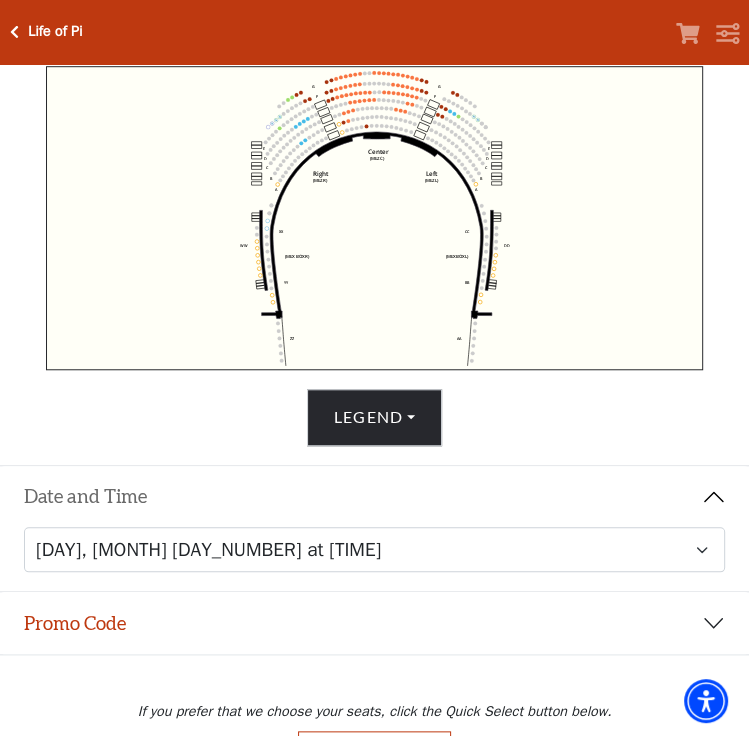 click on "Date and Time" at bounding box center [374, 497] 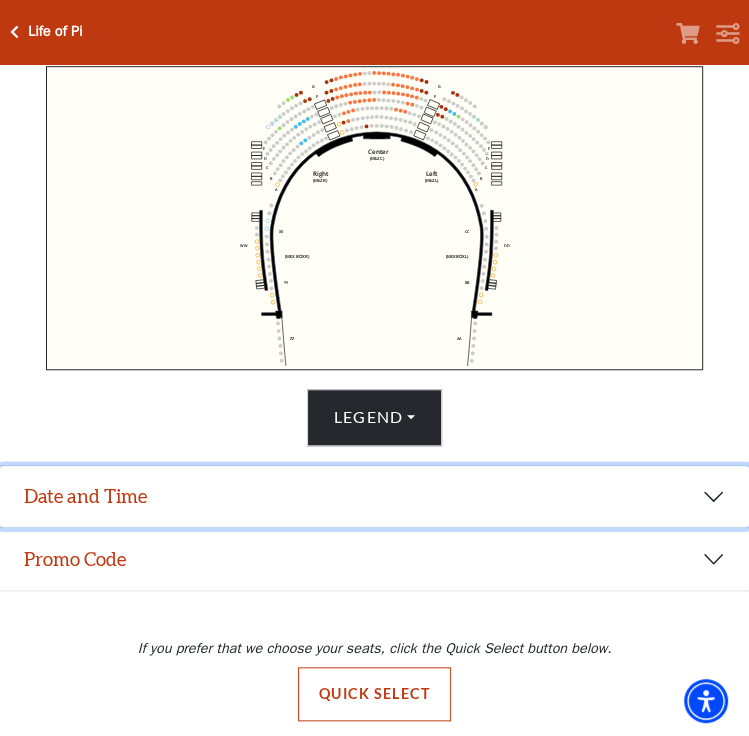 click on "Date and Time" at bounding box center [374, 497] 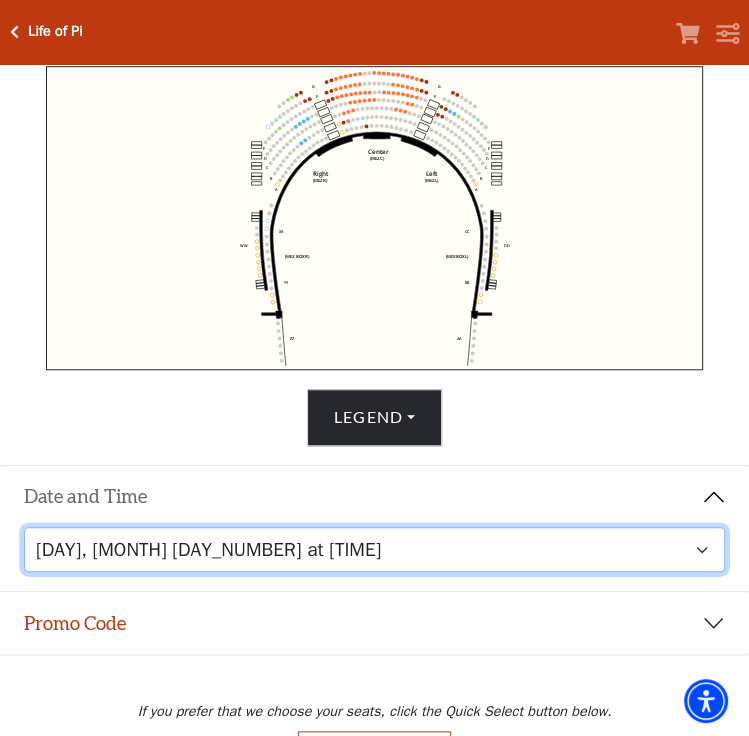 click on "Tuesday, September 23 at 7:30 PM Wednesday, September 24 at 7:30 PM Thursday, September 25 at 7:30 PM Friday, September 26 at 7:30 PM Saturday, September 27 at 1:30 PM Saturday, September 27 at 7:30 PM Sunday, September 28 at 1:30 PM Sunday, September 28 at 6:30 PM" at bounding box center (375, 549) 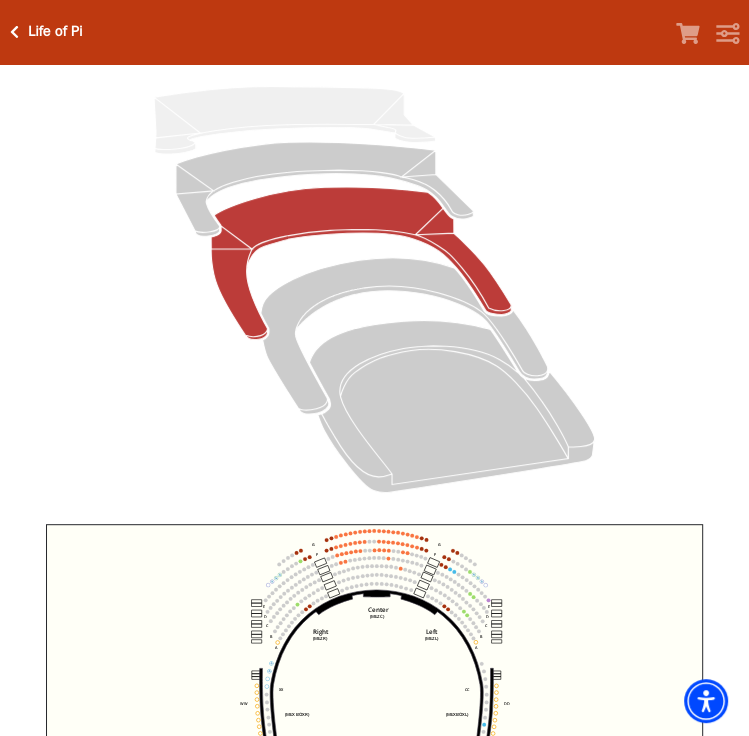 scroll, scrollTop: 76, scrollLeft: 0, axis: vertical 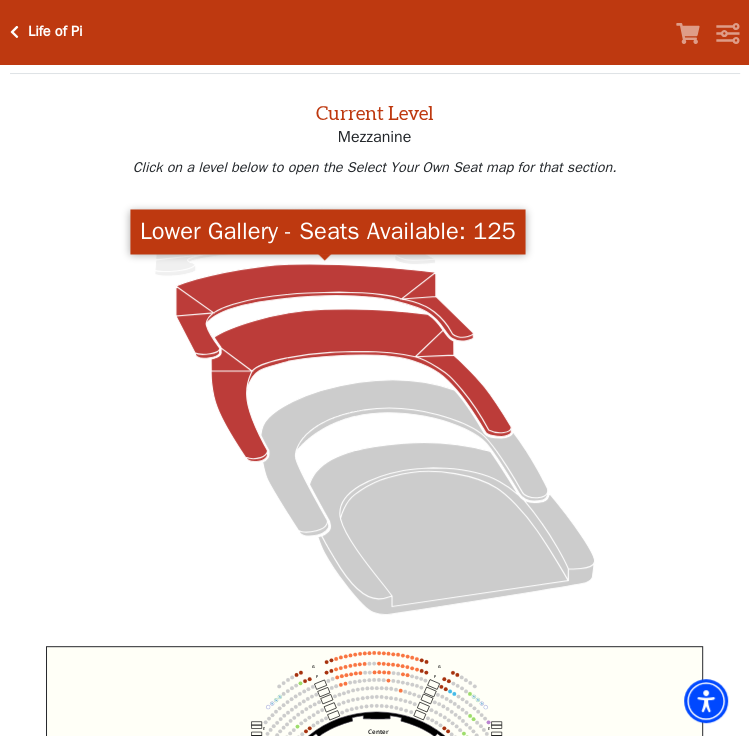 click 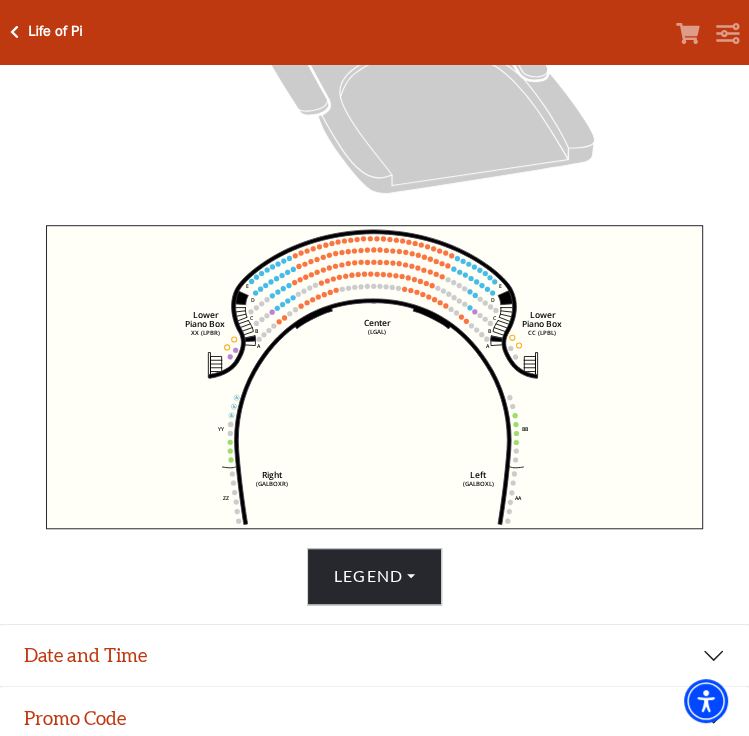 scroll, scrollTop: 542, scrollLeft: 0, axis: vertical 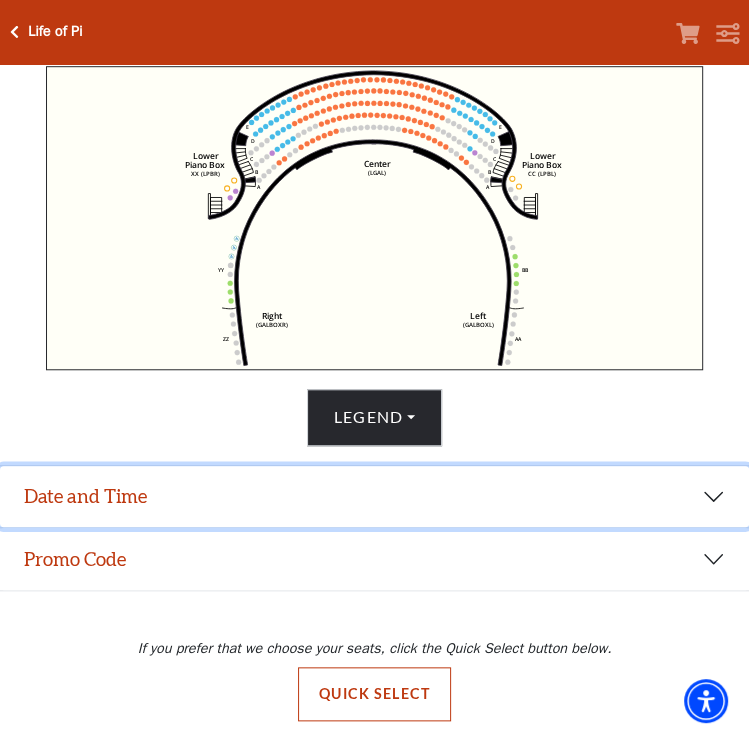 click on "Date and Time" at bounding box center [374, 497] 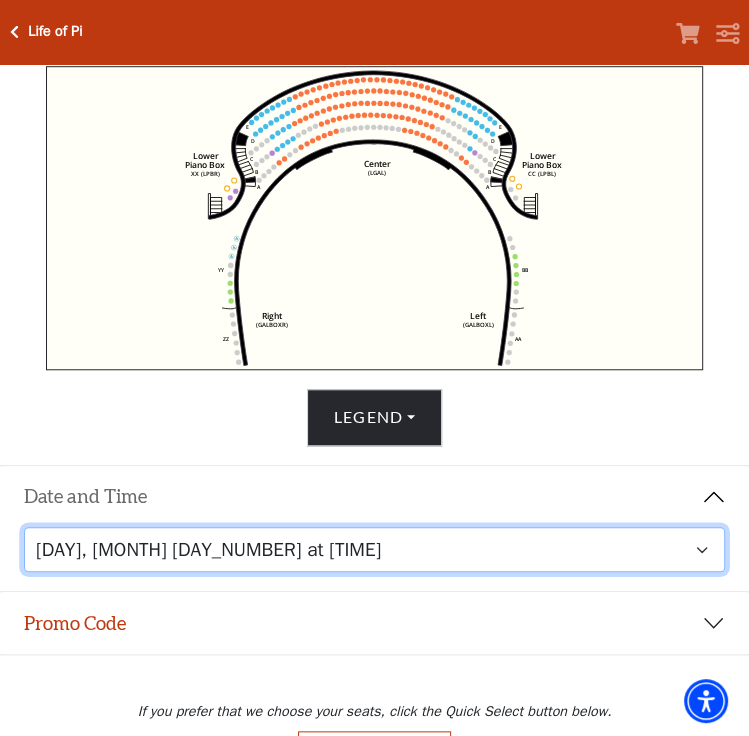 click on "Tuesday, September 23 at 7:30 PM Wednesday, September 24 at 7:30 PM Thursday, September 25 at 7:30 PM Friday, September 26 at 7:30 PM Saturday, September 27 at 1:30 PM Saturday, September 27 at 7:30 PM Sunday, September 28 at 1:30 PM Sunday, September 28 at 6:30 PM" at bounding box center (375, 549) 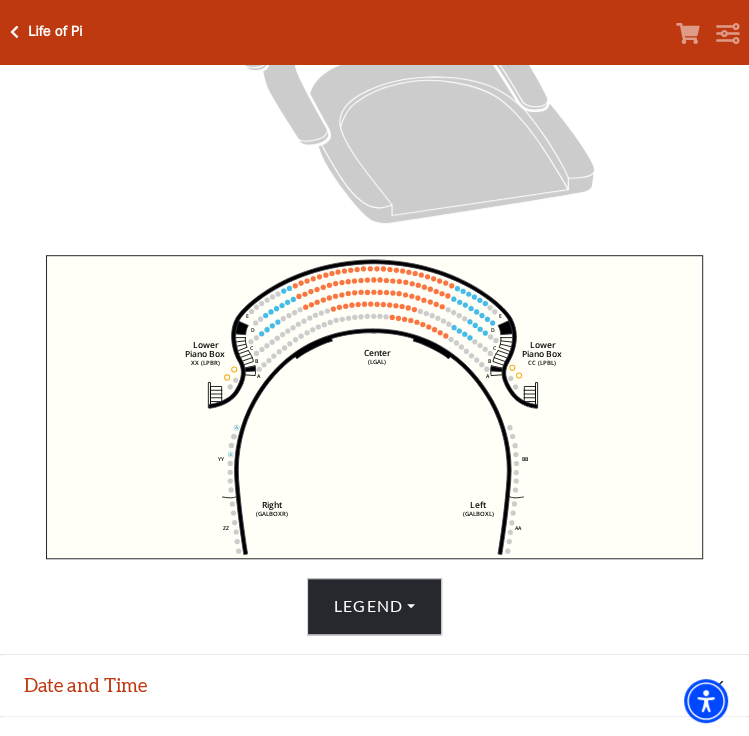 scroll, scrollTop: 542, scrollLeft: 0, axis: vertical 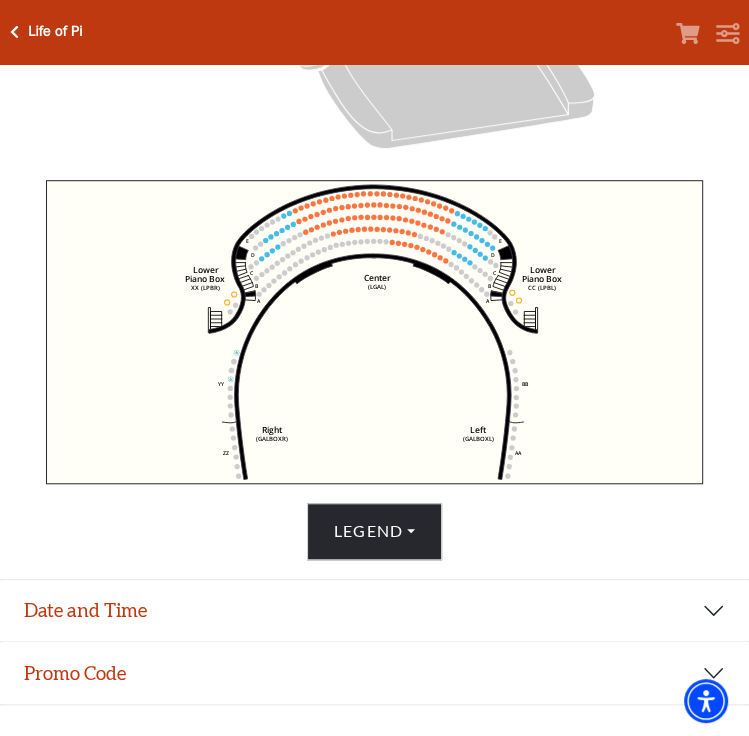 click on "Life of Pi" at bounding box center (46, 31) 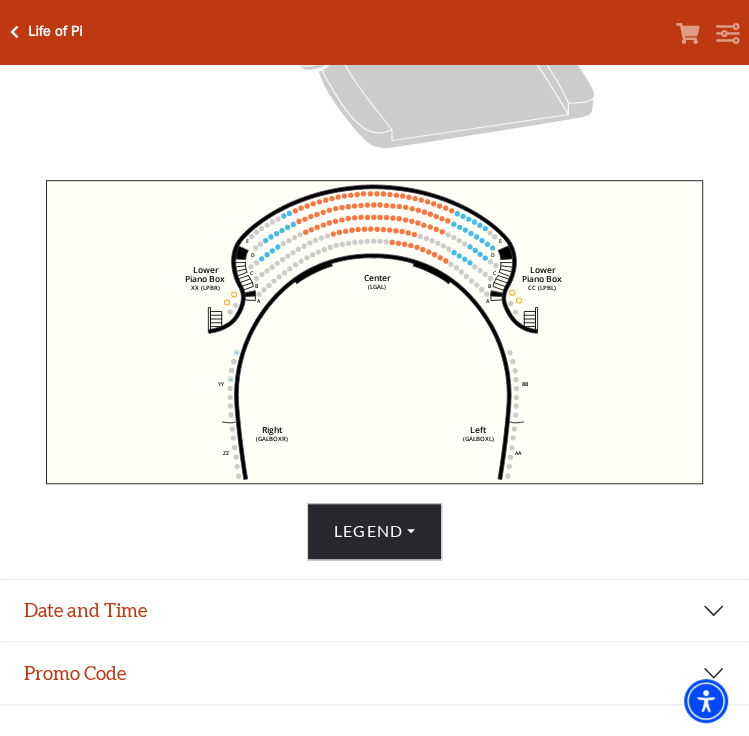 click at bounding box center [14, 32] 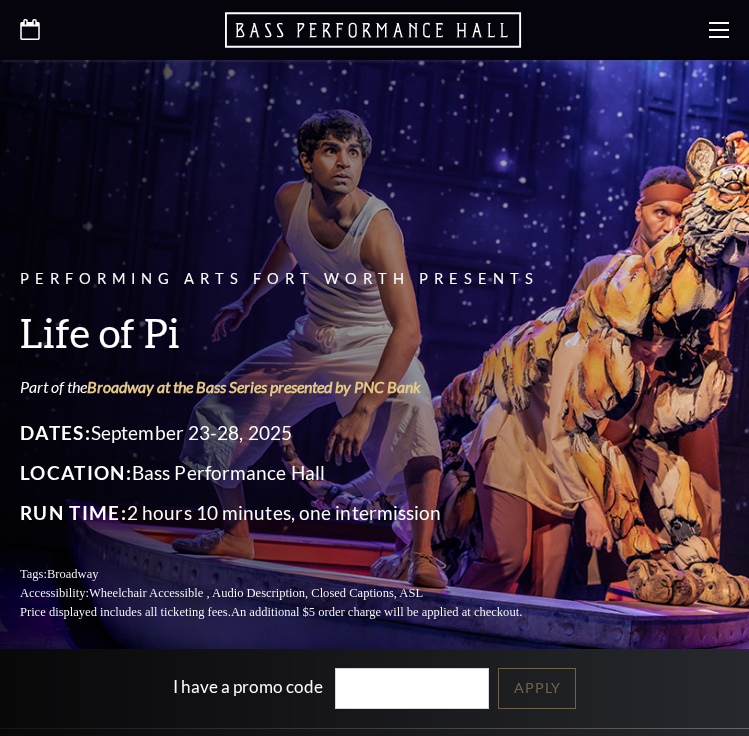 scroll, scrollTop: 0, scrollLeft: 0, axis: both 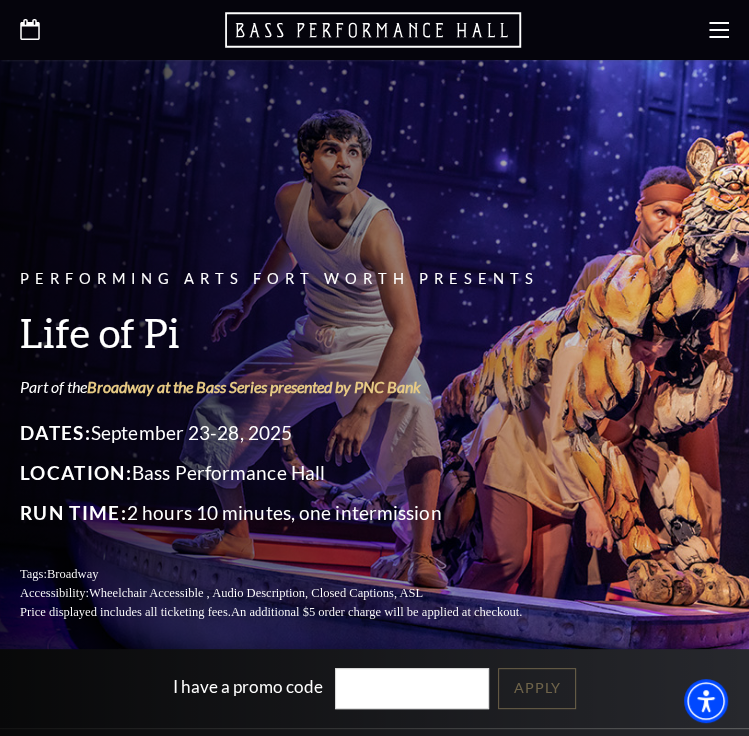 click 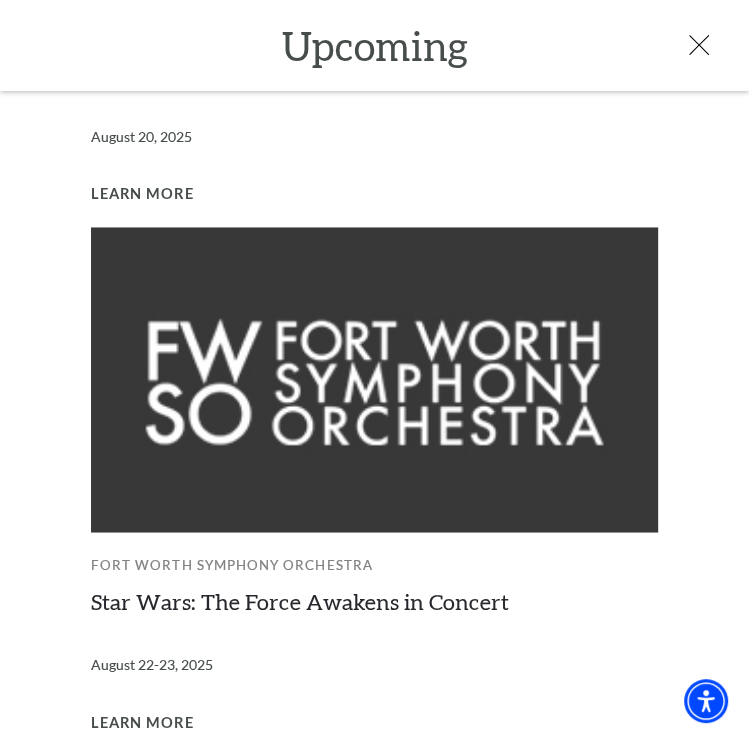scroll, scrollTop: 1552, scrollLeft: 0, axis: vertical 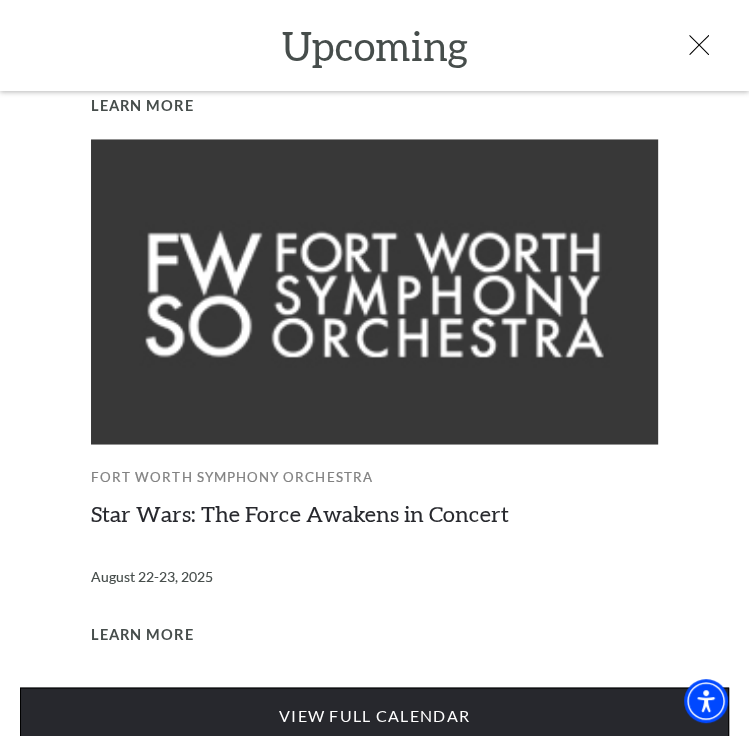 click on "View Full Calendar" at bounding box center (374, 715) 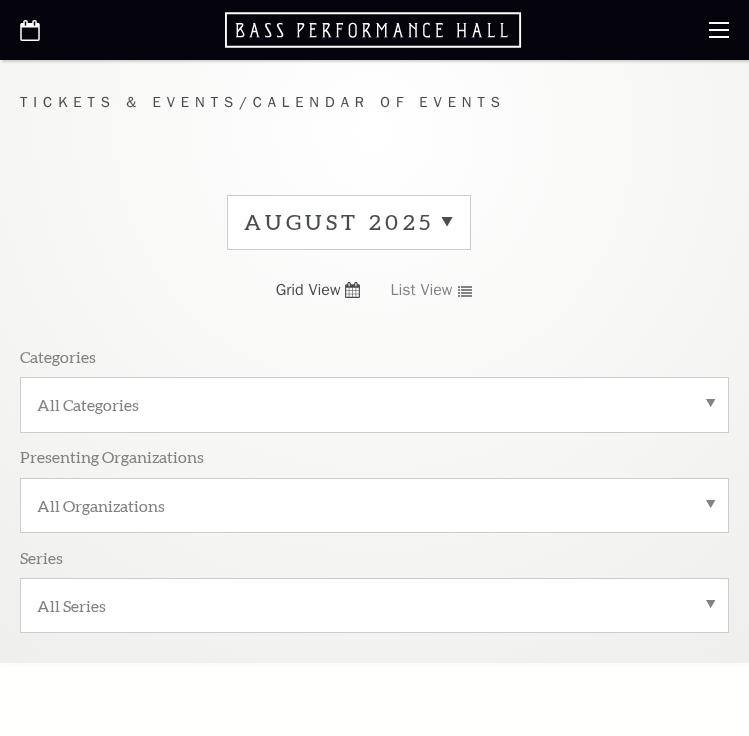 scroll, scrollTop: 0, scrollLeft: 0, axis: both 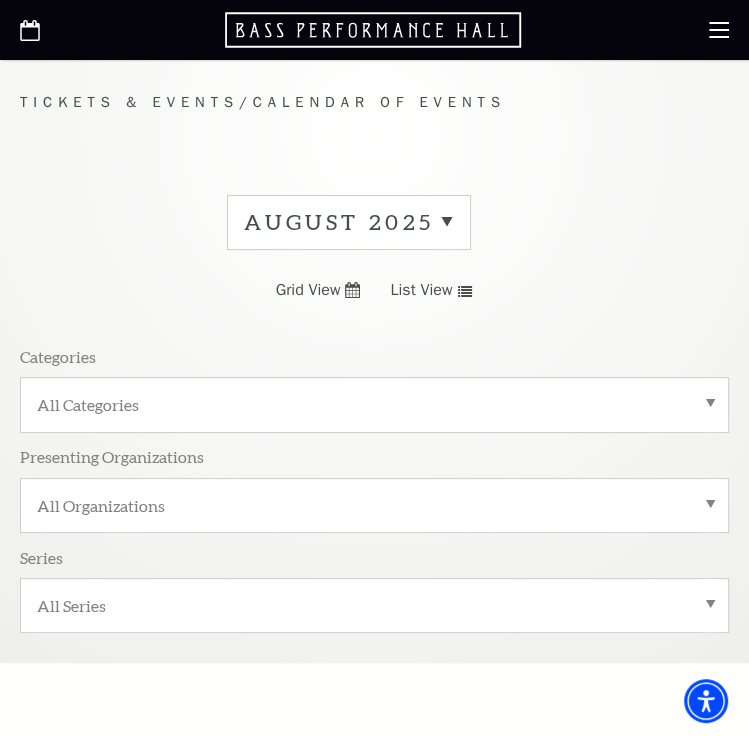 click on "August 2025" at bounding box center [349, 222] 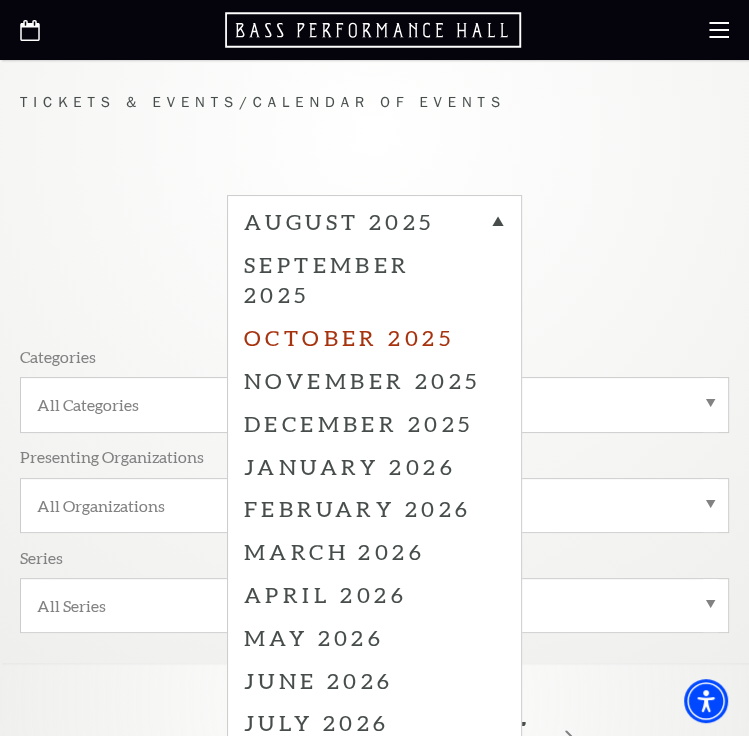 click on "October 2025" at bounding box center [374, 337] 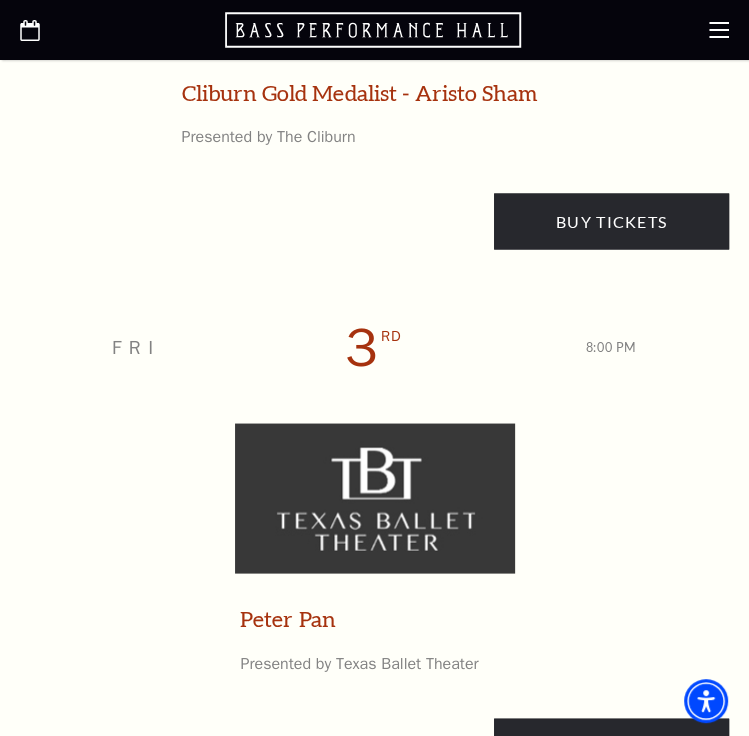 scroll, scrollTop: 1866, scrollLeft: 0, axis: vertical 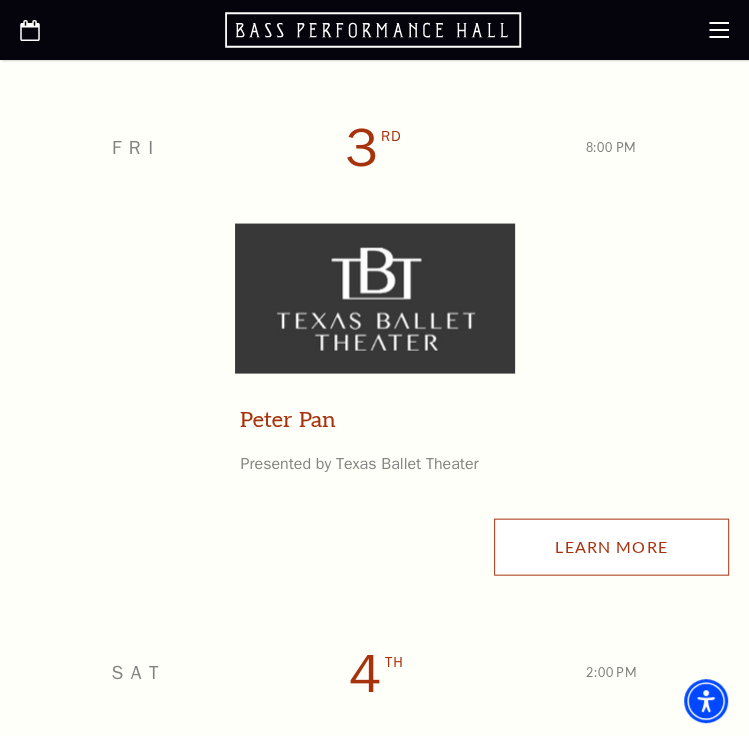 click on "Learn More" at bounding box center (611, 546) 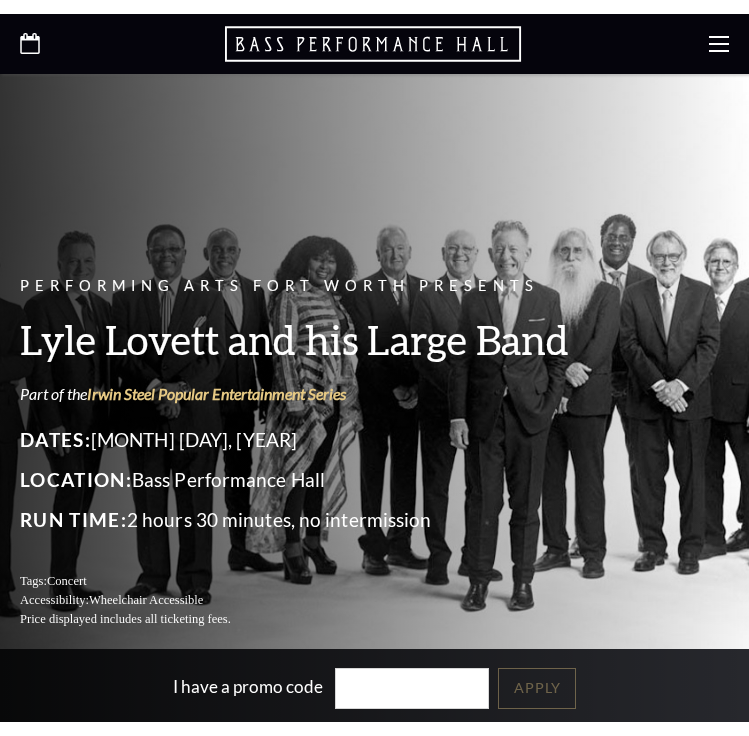 scroll, scrollTop: 0, scrollLeft: 0, axis: both 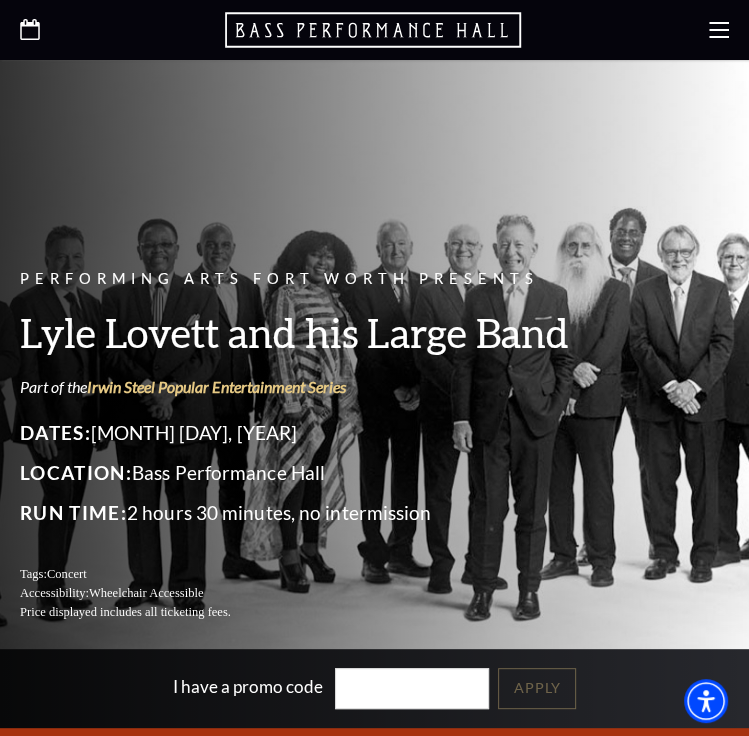 click 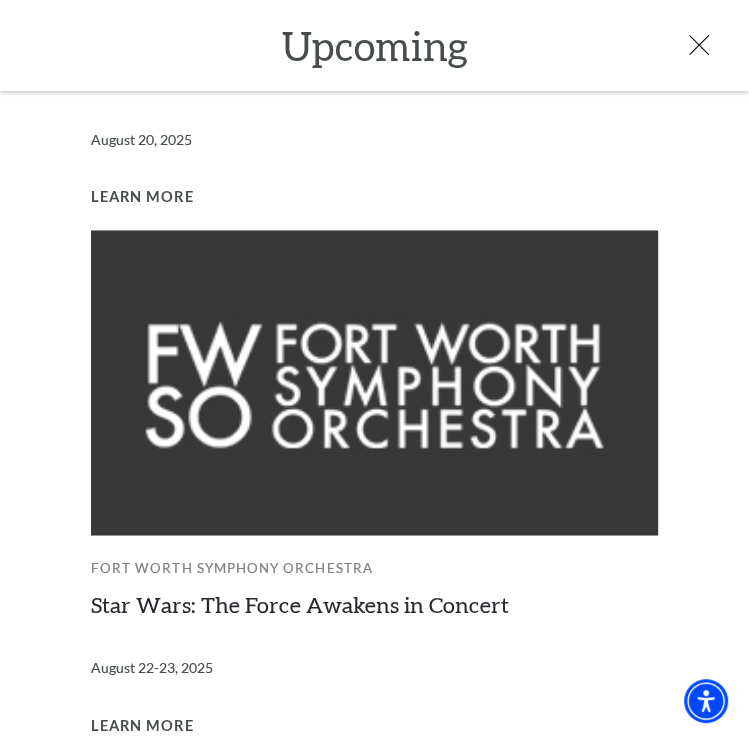 scroll, scrollTop: 1552, scrollLeft: 0, axis: vertical 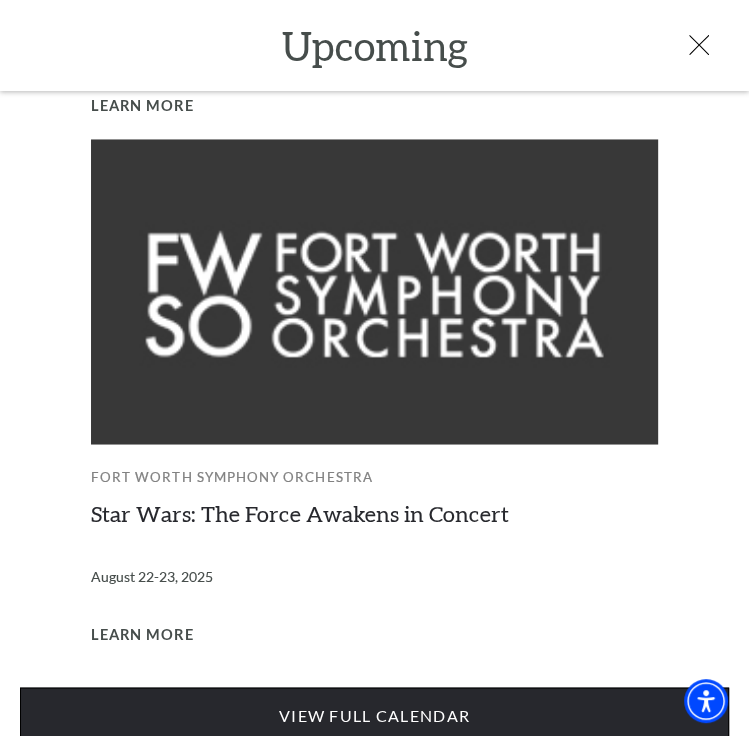 click on "View Full Calendar" at bounding box center [374, 715] 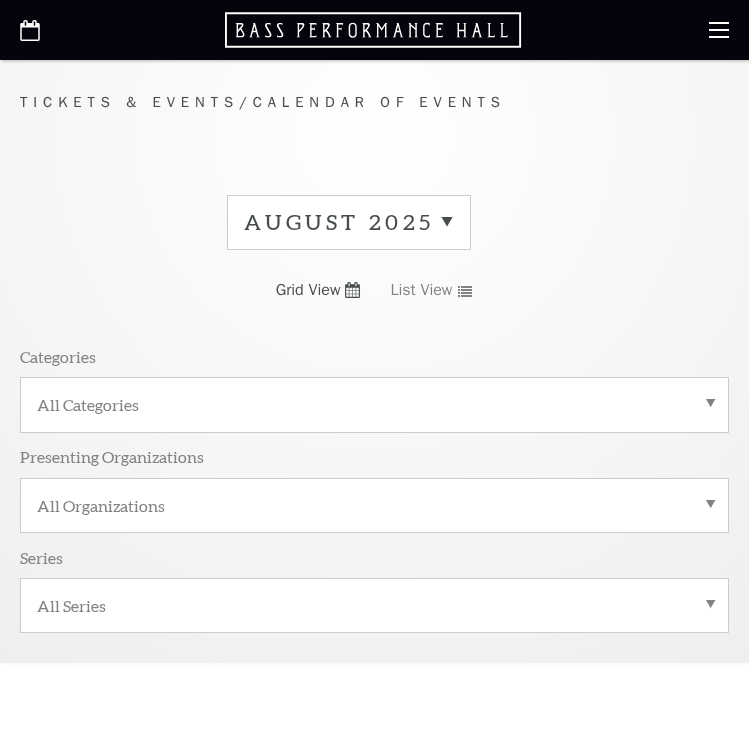 scroll, scrollTop: 0, scrollLeft: 0, axis: both 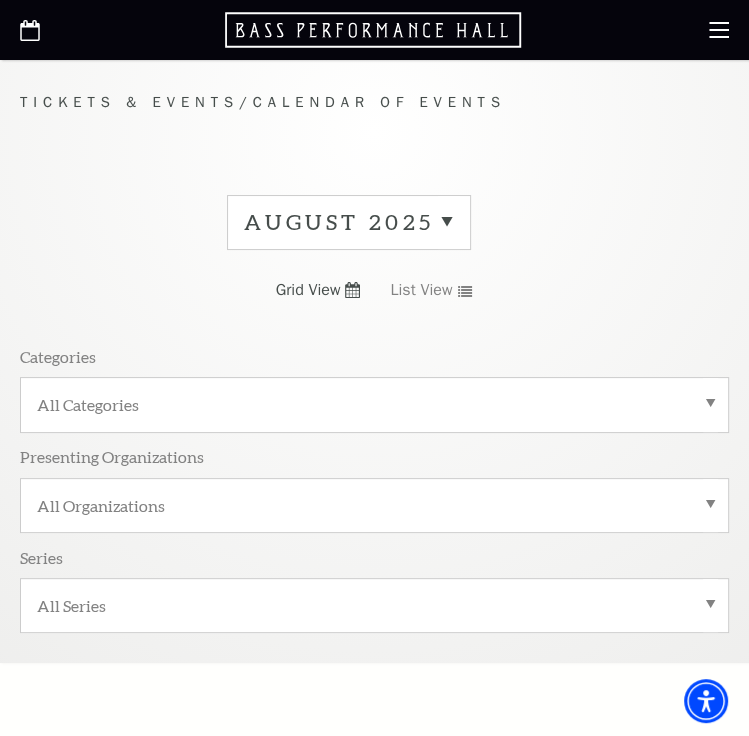 click on "August 2025" at bounding box center (349, 222) 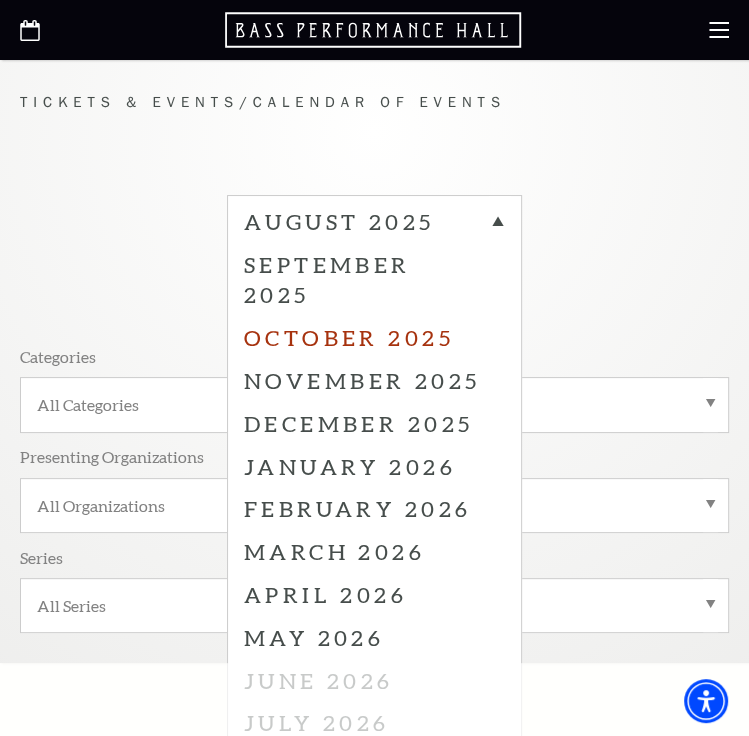 click on "October 2025" at bounding box center [374, 337] 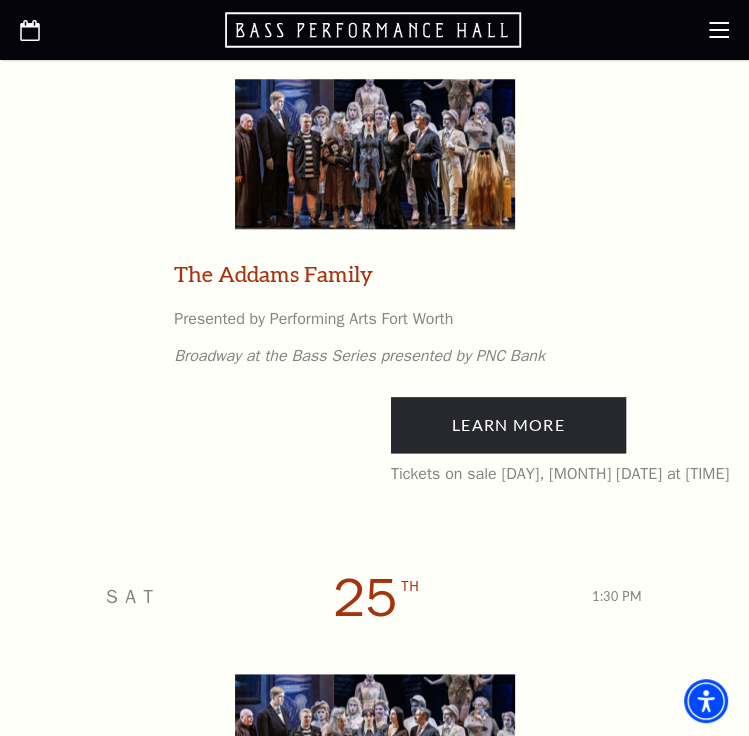 scroll, scrollTop: 4666, scrollLeft: 0, axis: vertical 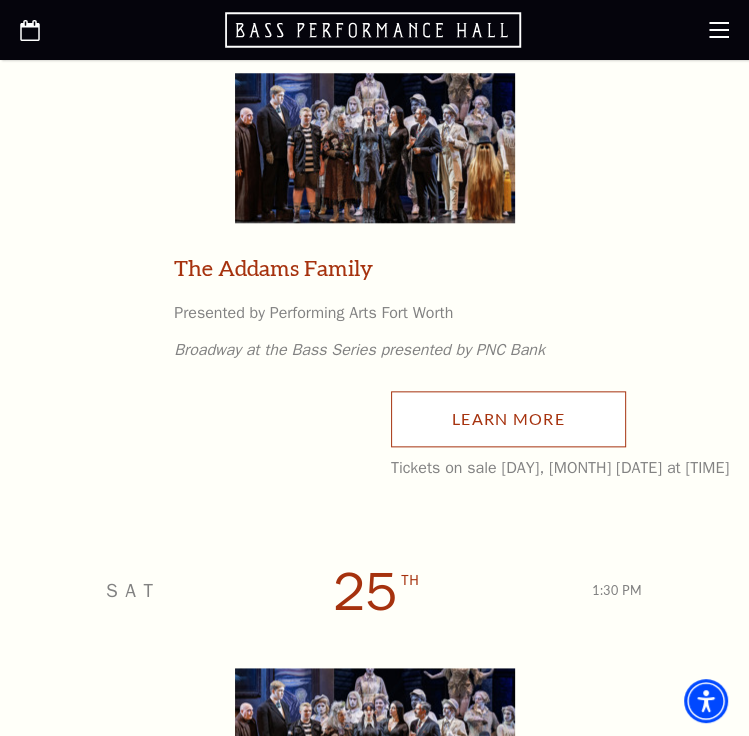 click on "Learn More" at bounding box center (508, 419) 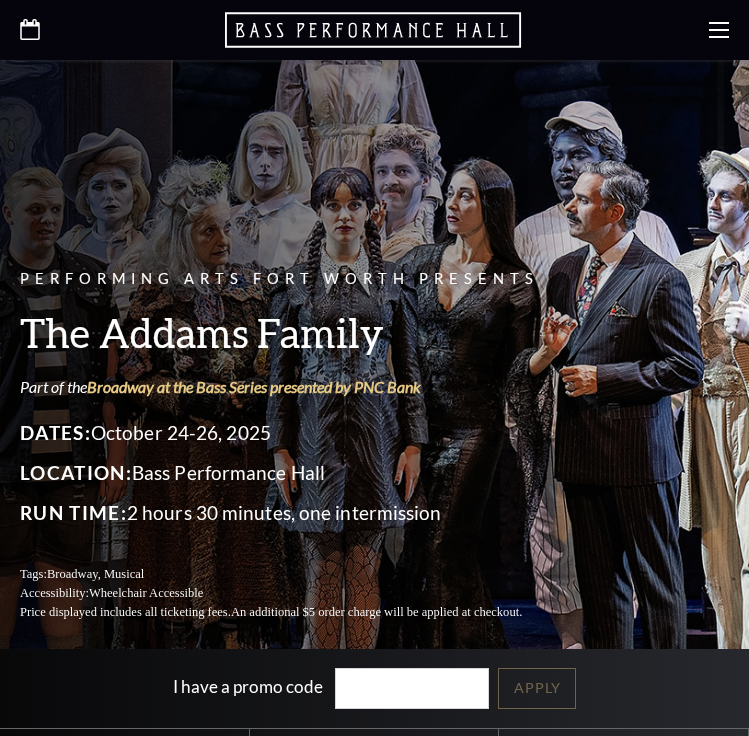 scroll, scrollTop: 0, scrollLeft: 0, axis: both 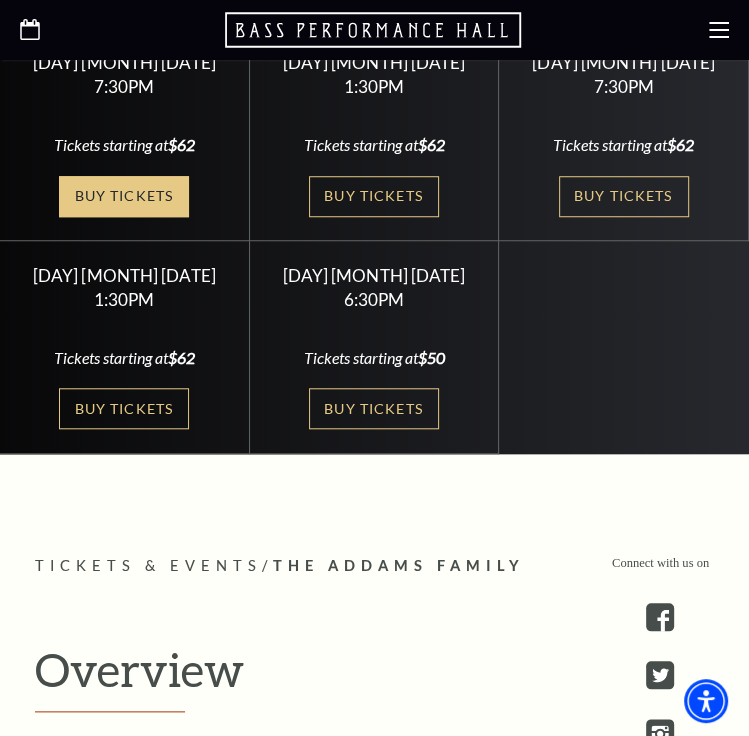 click on "Buy Tickets" at bounding box center (124, 196) 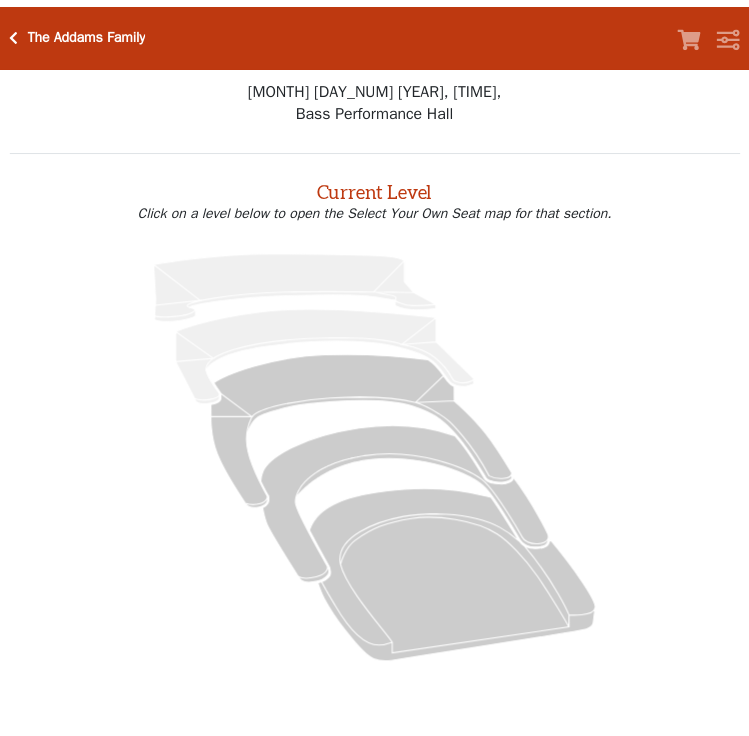 scroll, scrollTop: 0, scrollLeft: 0, axis: both 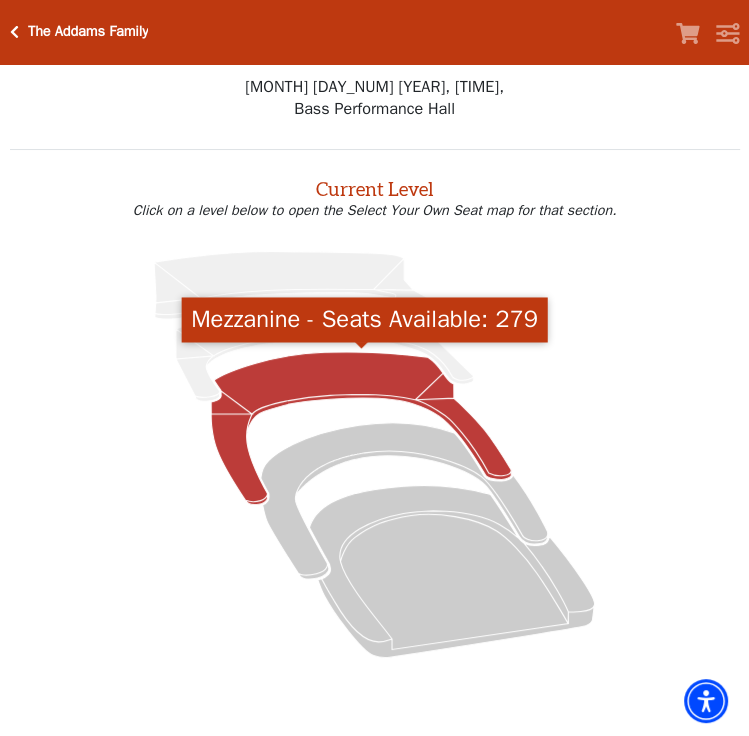click 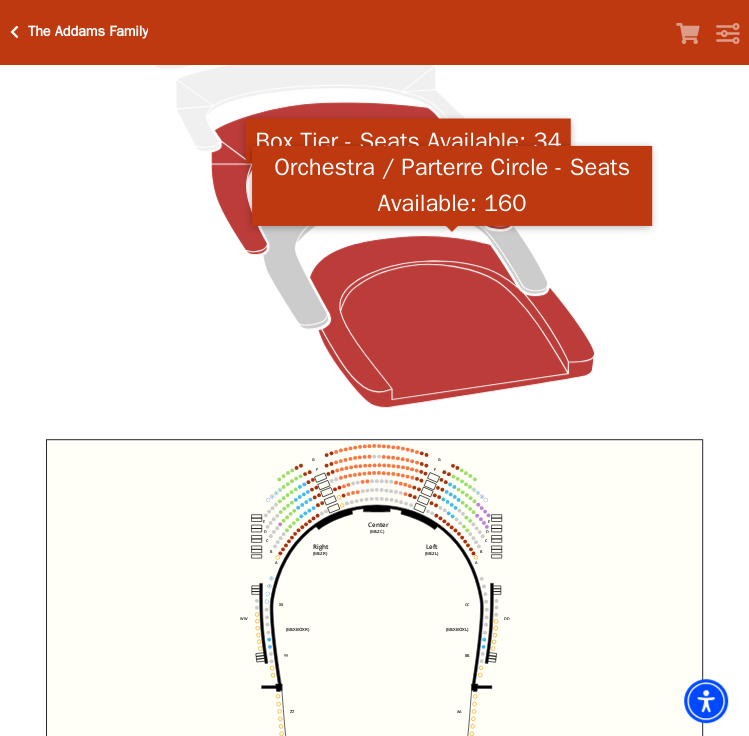 scroll, scrollTop: 309, scrollLeft: 0, axis: vertical 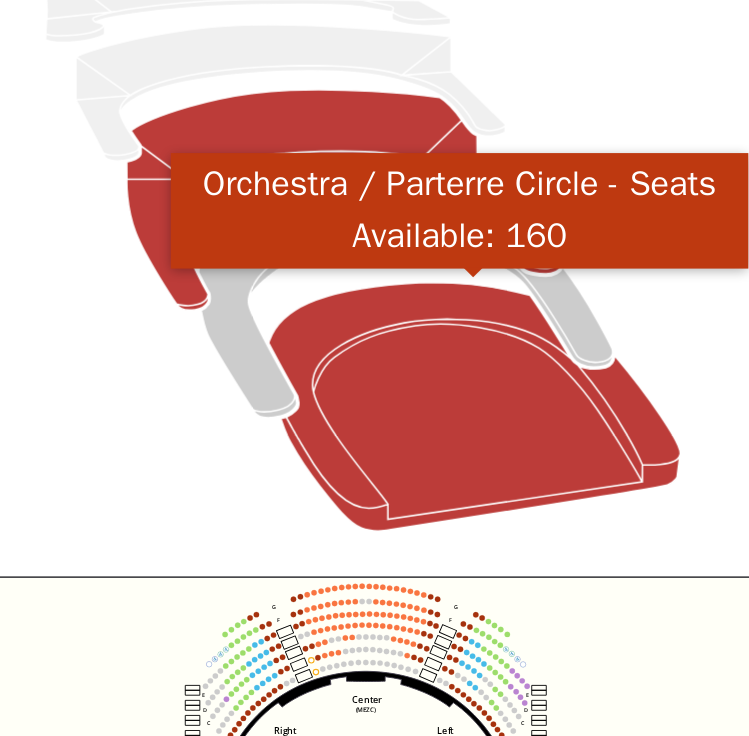 click 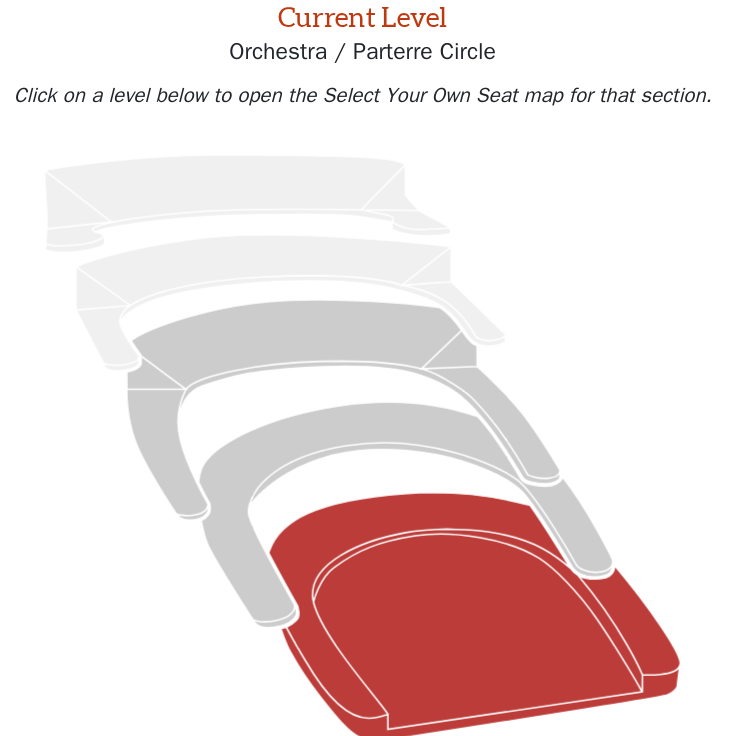 scroll, scrollTop: 76, scrollLeft: 0, axis: vertical 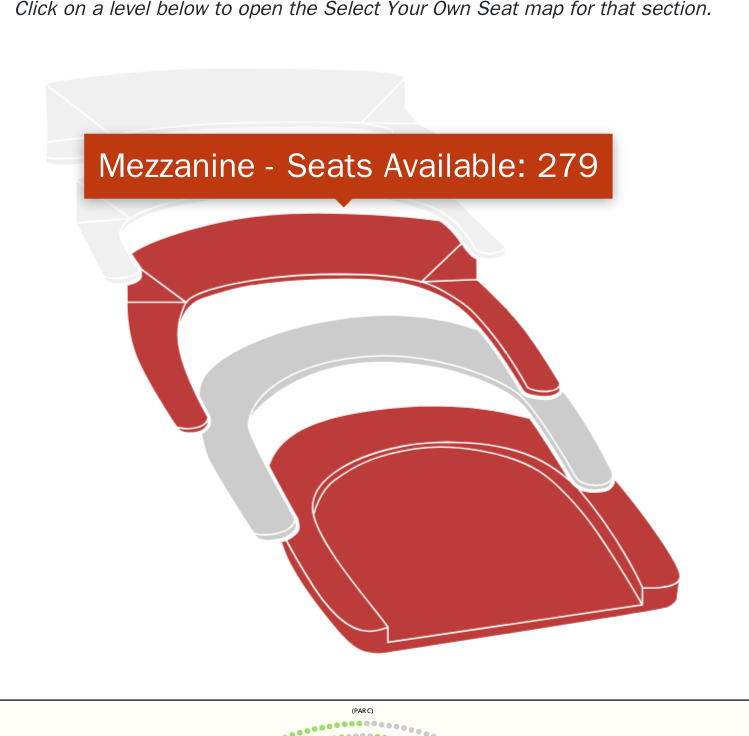 click 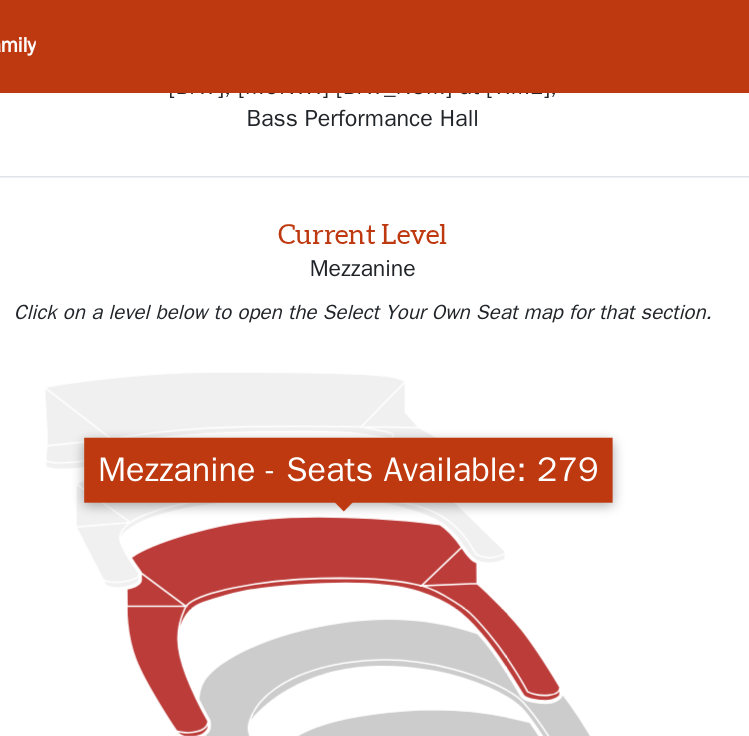 scroll, scrollTop: 0, scrollLeft: 0, axis: both 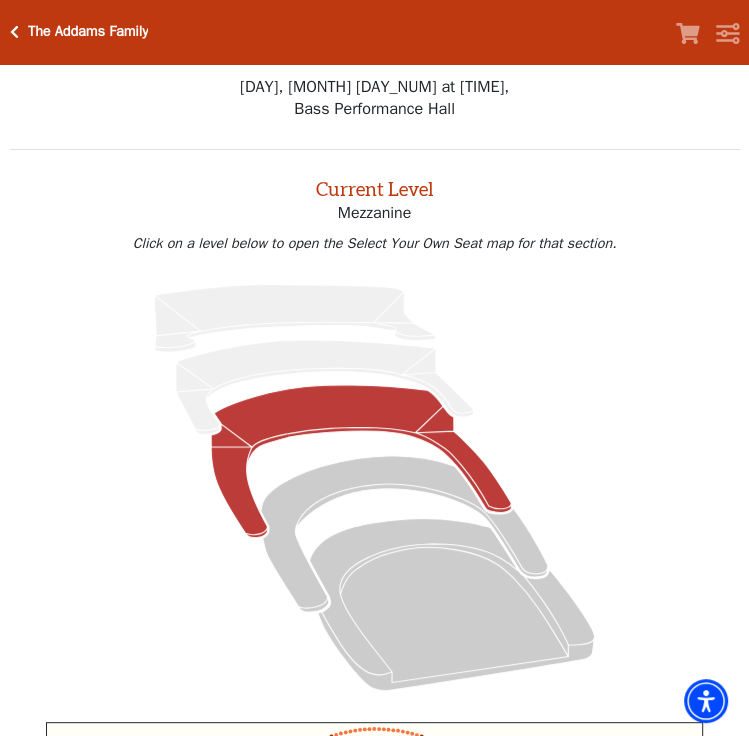 drag, startPoint x: 12, startPoint y: 35, endPoint x: 20, endPoint y: 27, distance: 11.313708 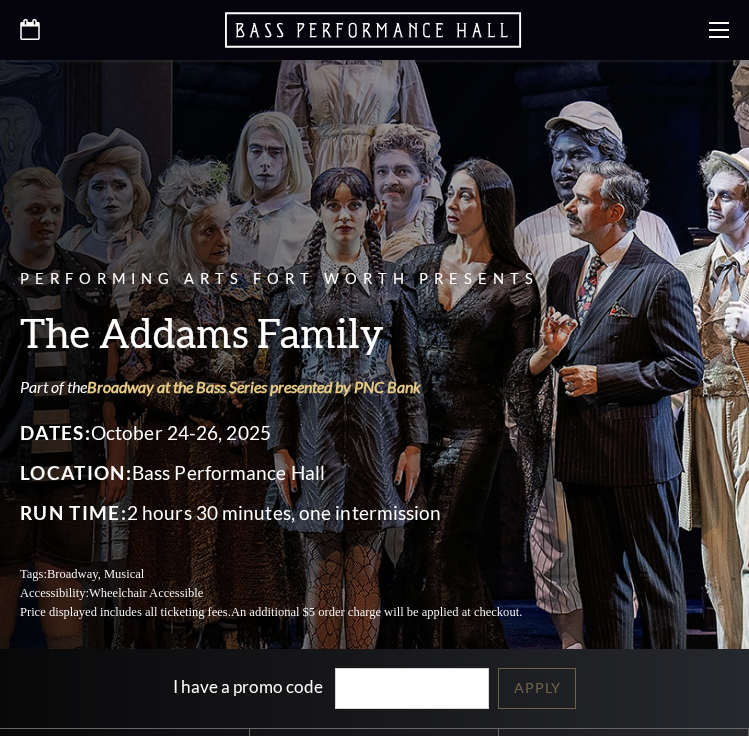 scroll, scrollTop: 0, scrollLeft: 0, axis: both 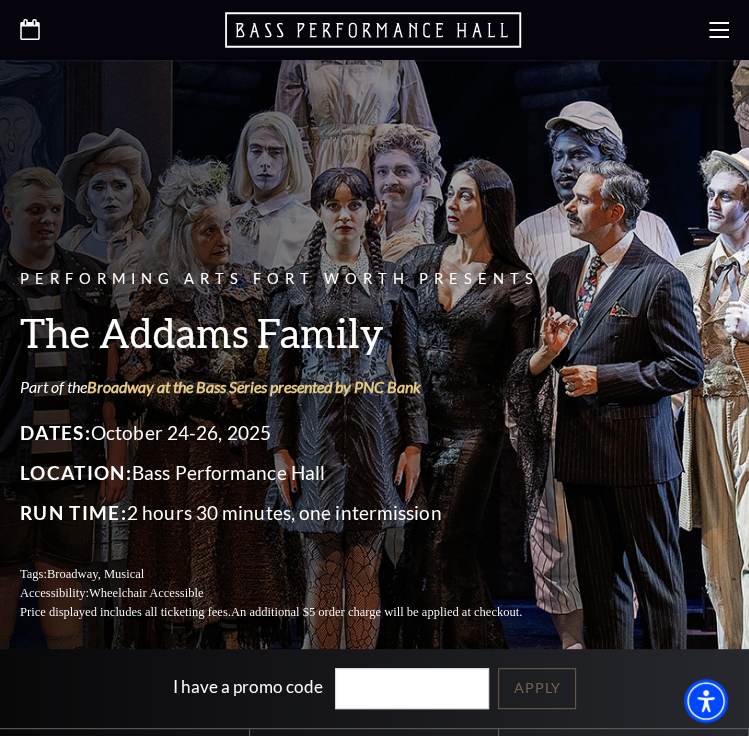 click 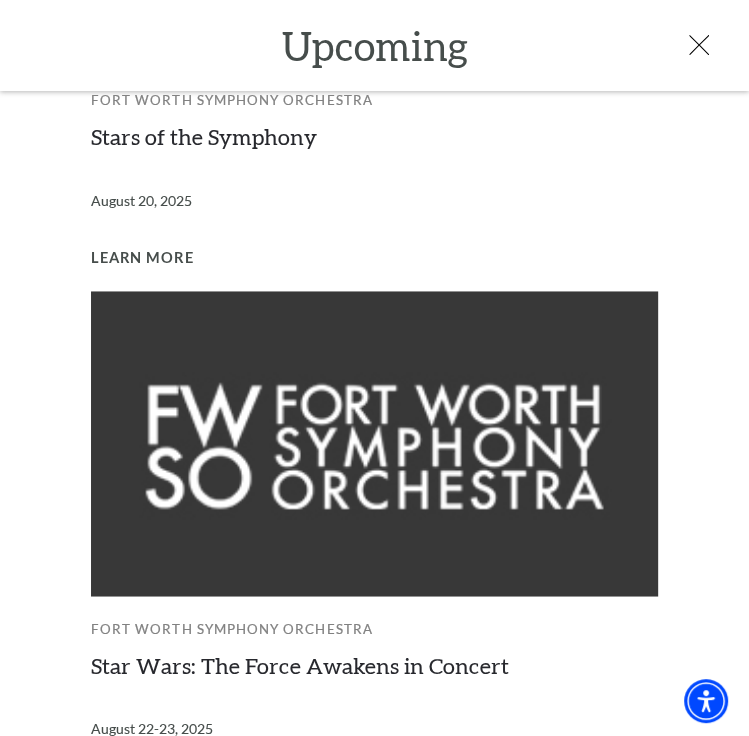 scroll, scrollTop: 1552, scrollLeft: 0, axis: vertical 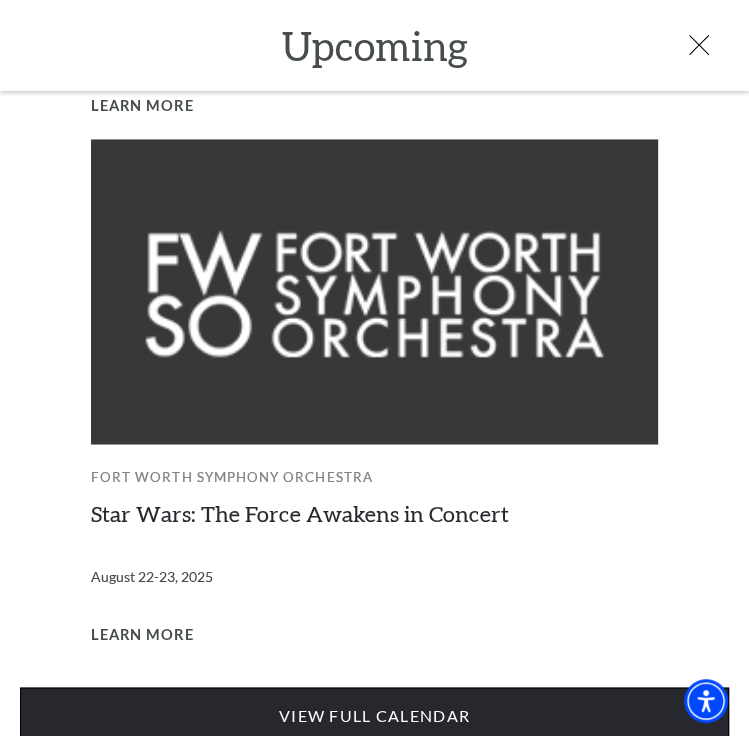 click on "View Full Calendar" at bounding box center (374, 715) 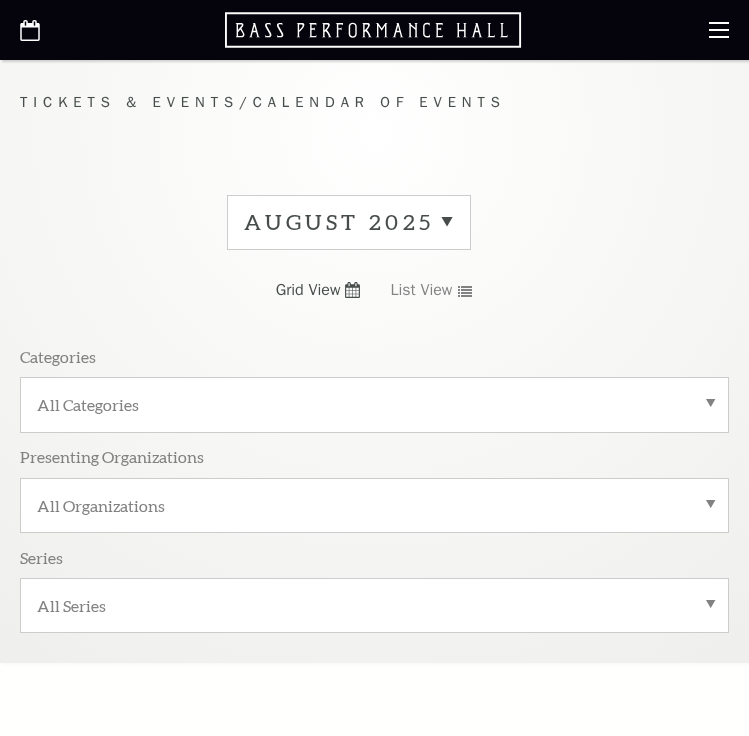 scroll, scrollTop: 0, scrollLeft: 0, axis: both 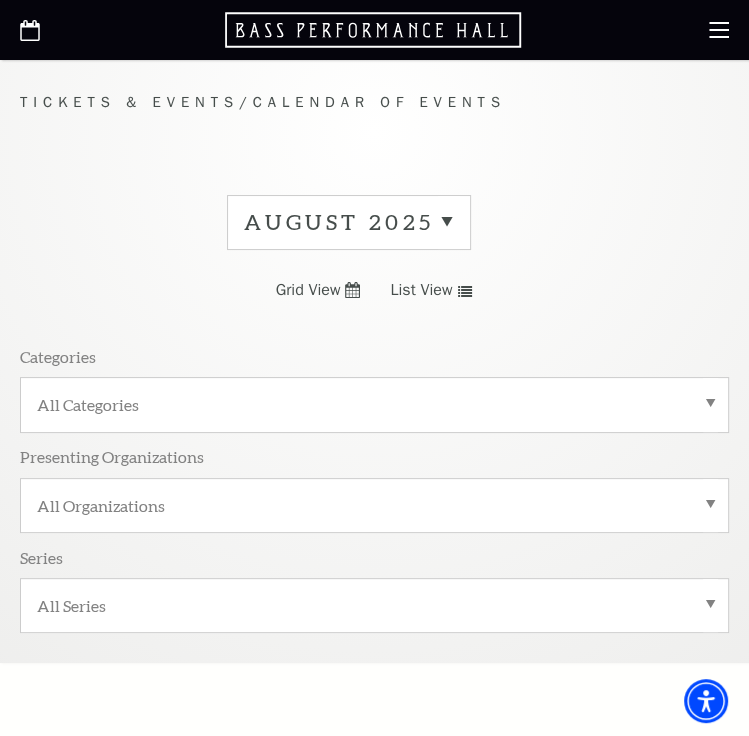 click on "August 2025" at bounding box center [349, 222] 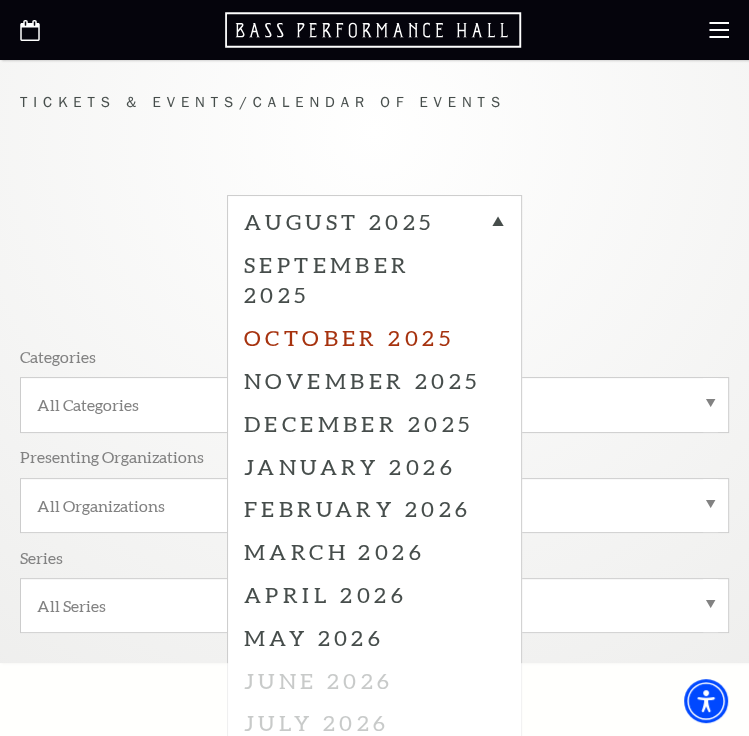 click on "October 2025" at bounding box center (374, 337) 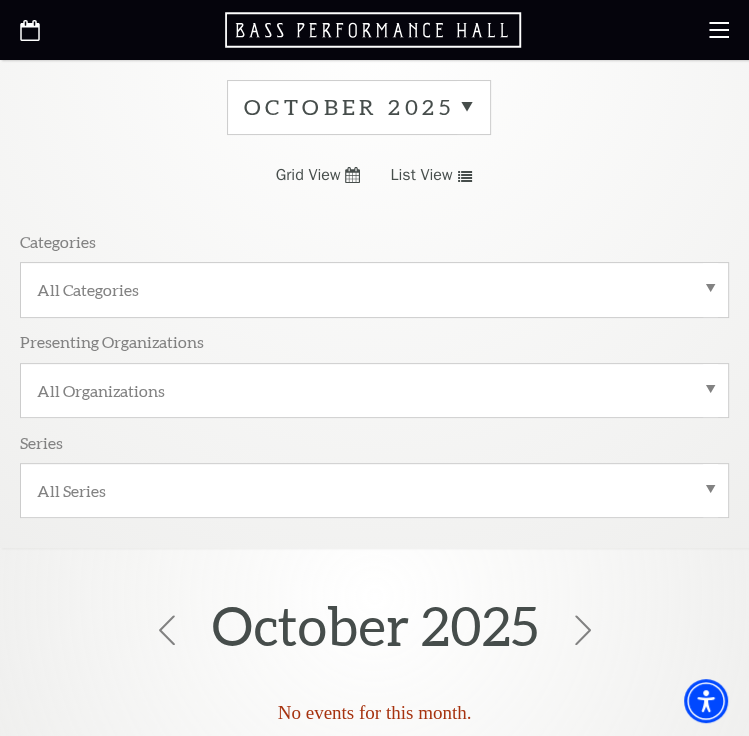 scroll, scrollTop: 0, scrollLeft: 0, axis: both 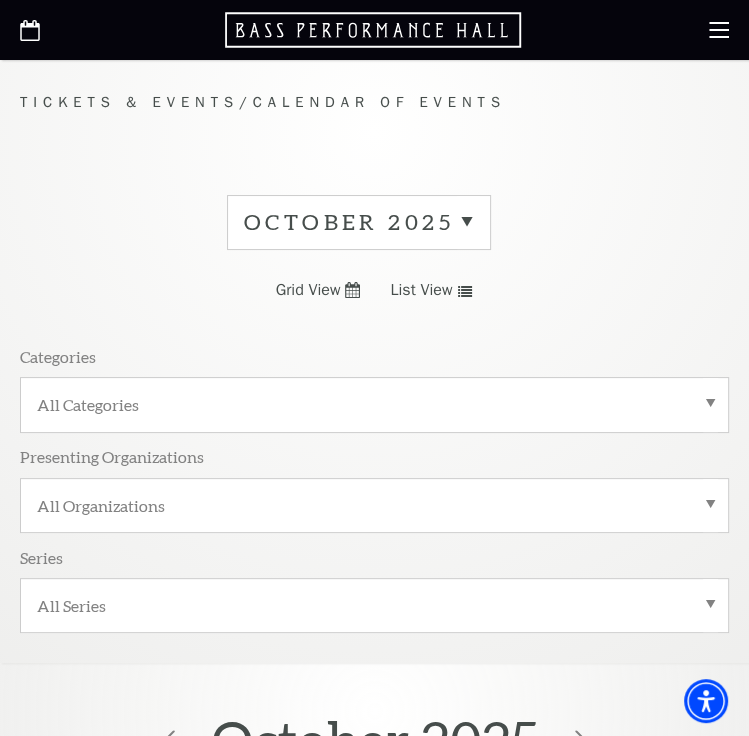 click 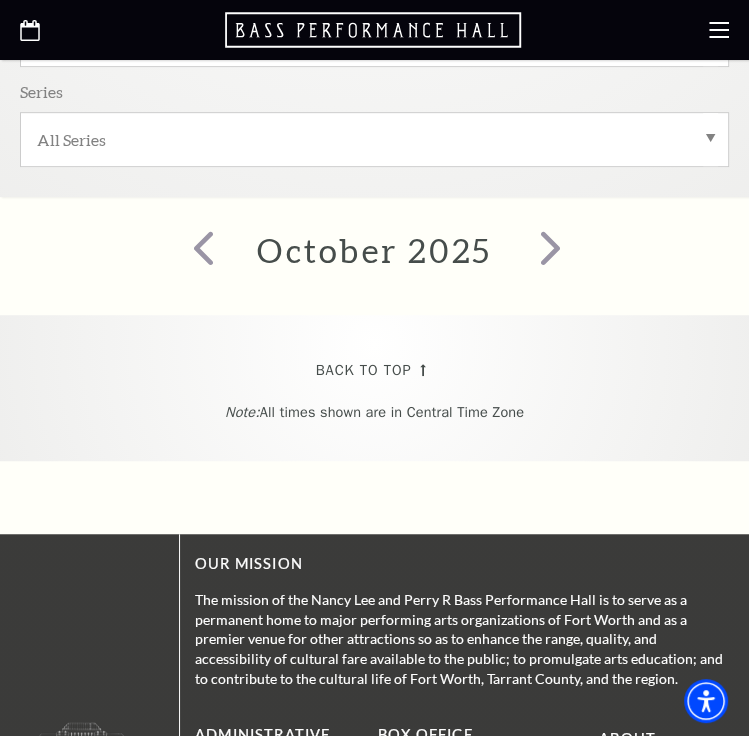 scroll, scrollTop: 0, scrollLeft: 0, axis: both 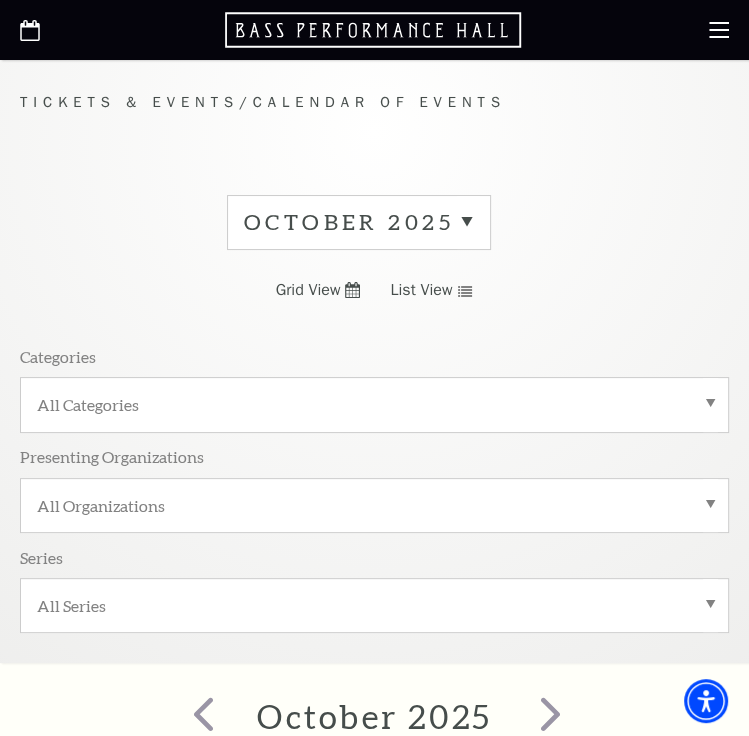 click 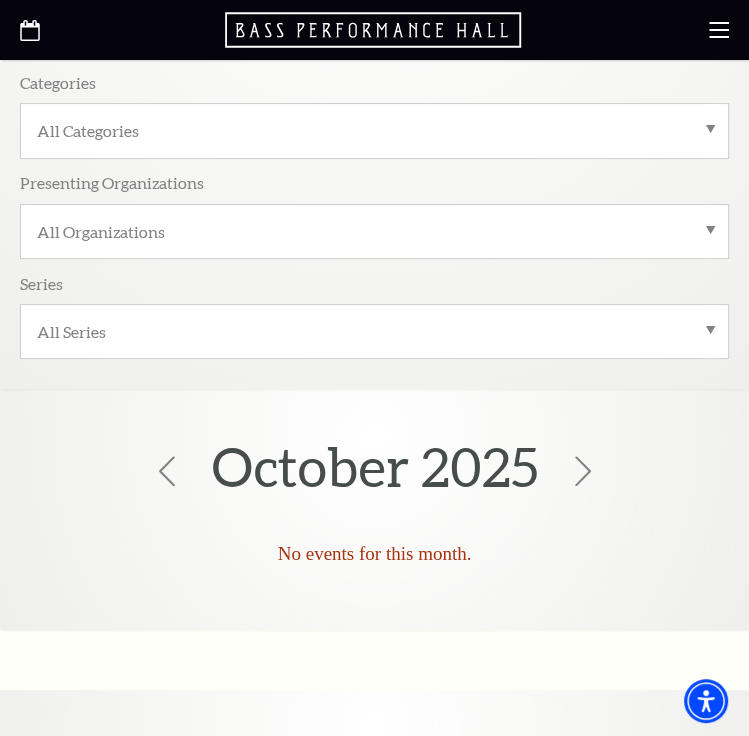 scroll, scrollTop: 0, scrollLeft: 0, axis: both 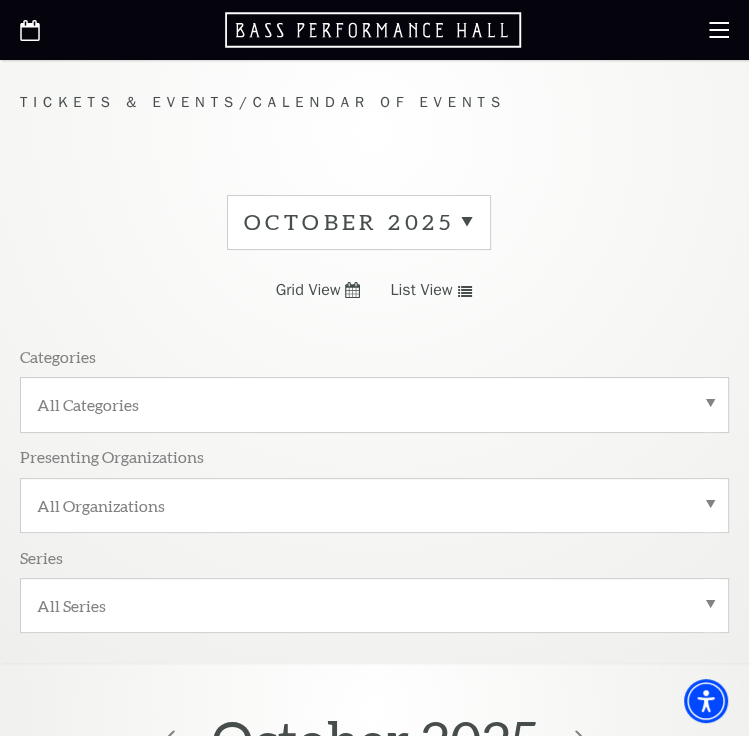 click on "October 2025" at bounding box center (359, 222) 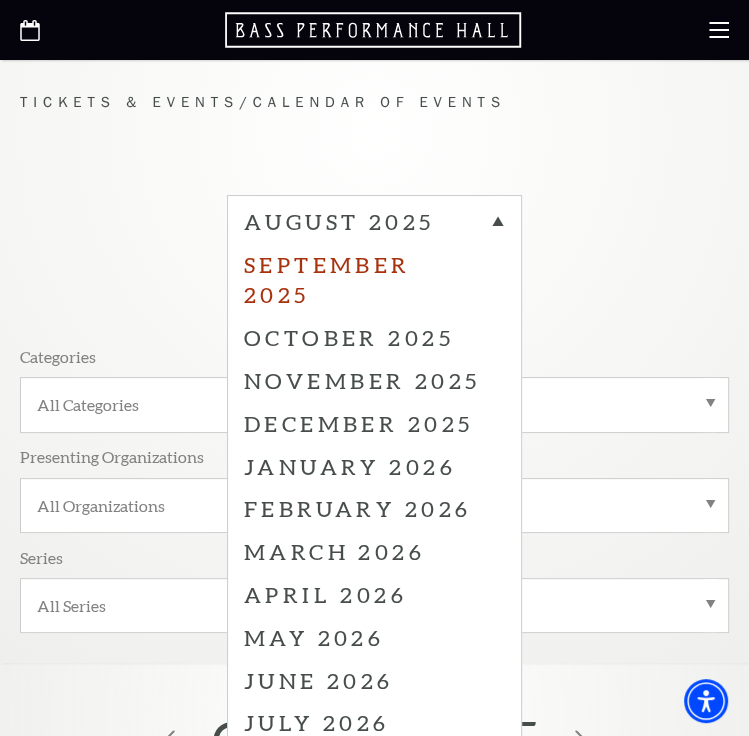 click on "September 2025" at bounding box center [374, 280] 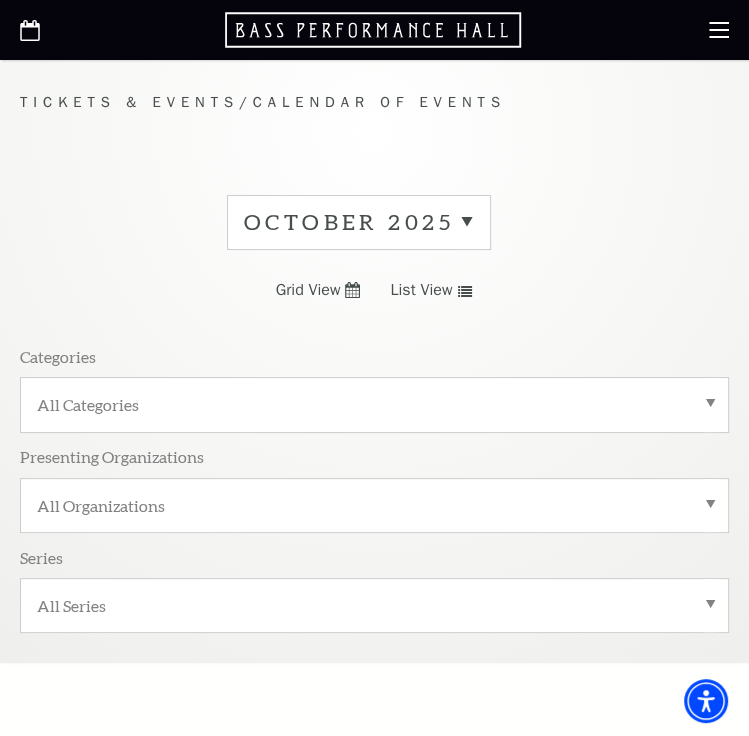 click on "October 2025" at bounding box center [359, 222] 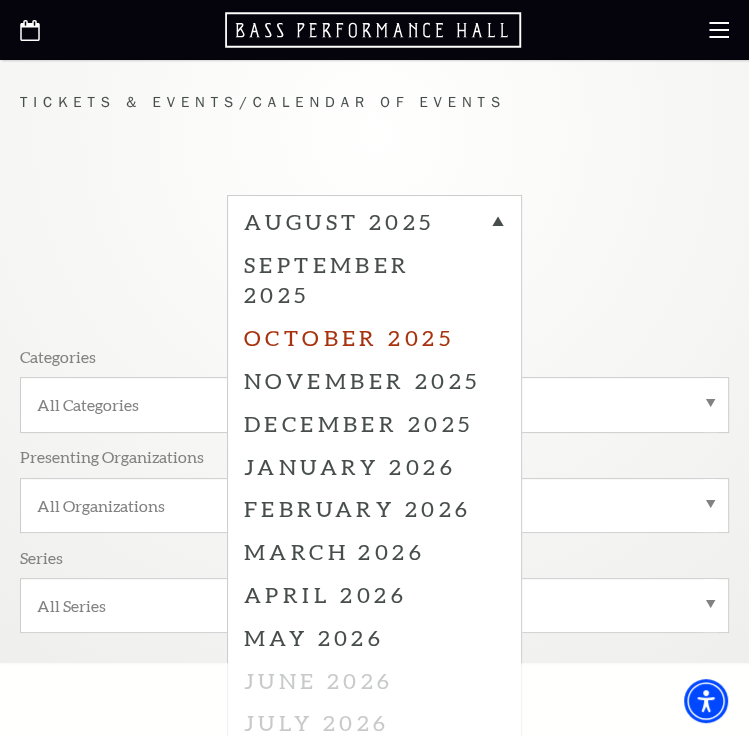click on "October 2025" at bounding box center (374, 337) 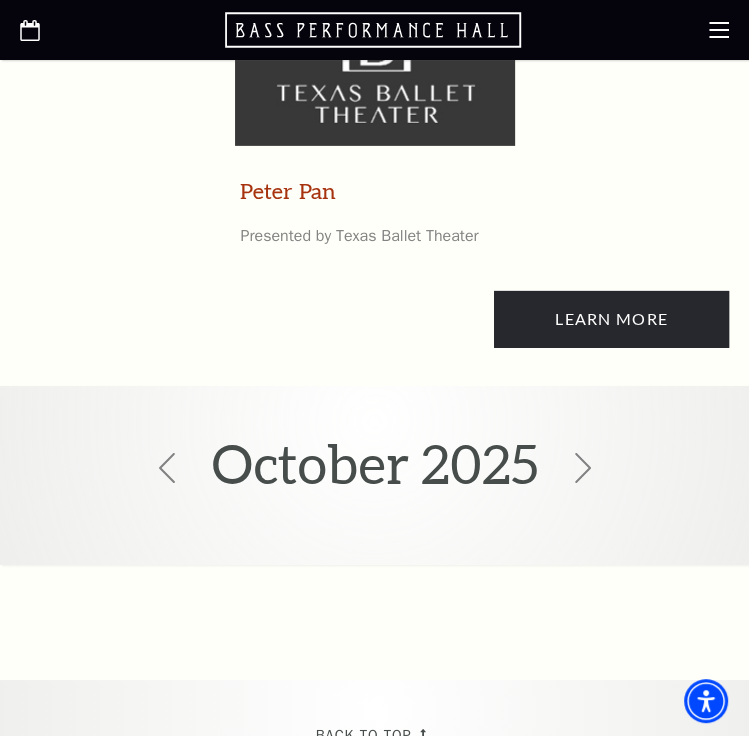 scroll, scrollTop: 3266, scrollLeft: 0, axis: vertical 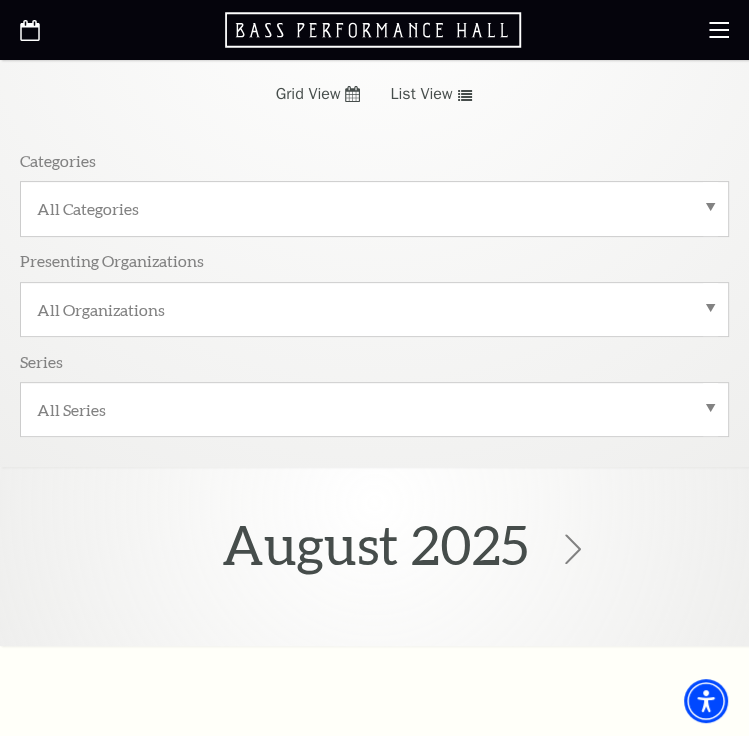 click 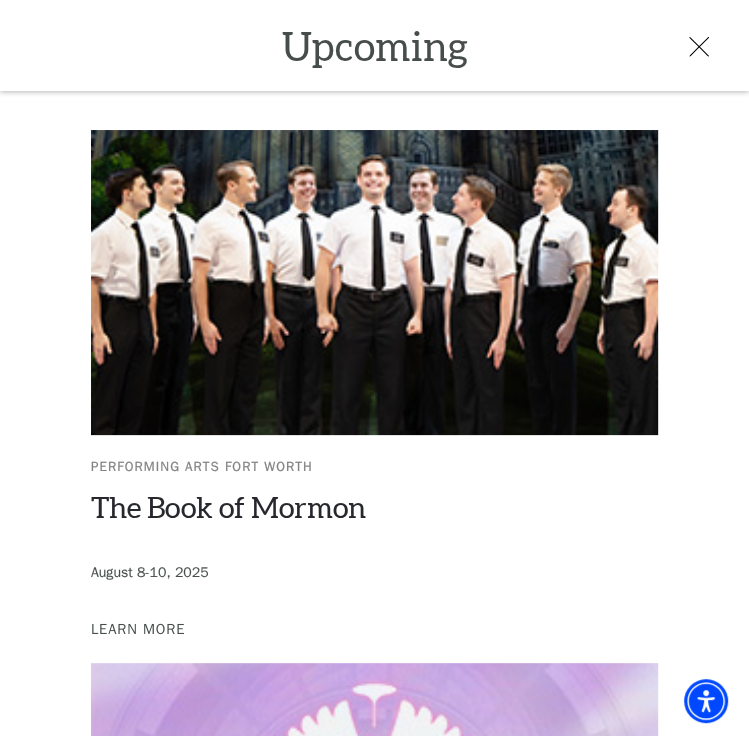 scroll, scrollTop: 0, scrollLeft: 0, axis: both 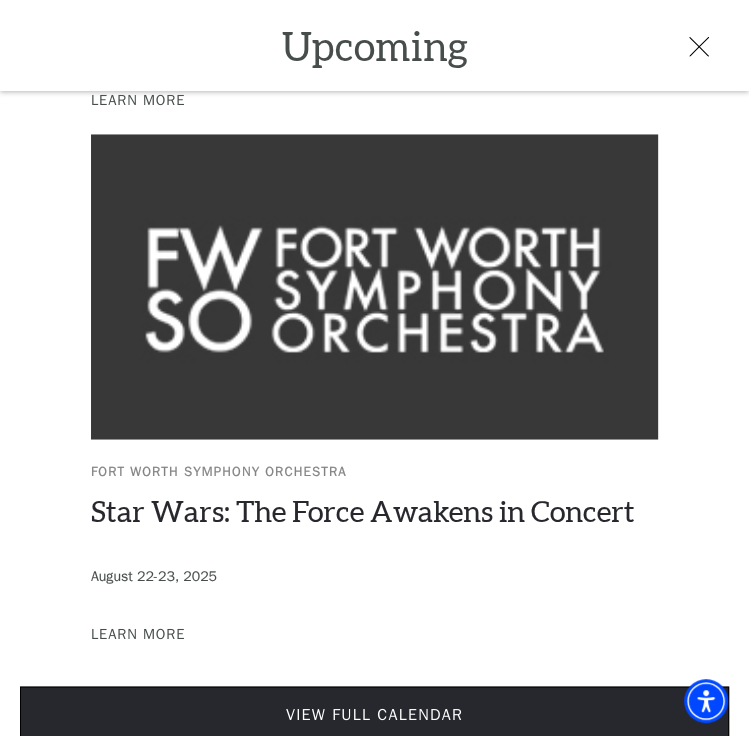 click on "View Full Calendar" at bounding box center [374, 714] 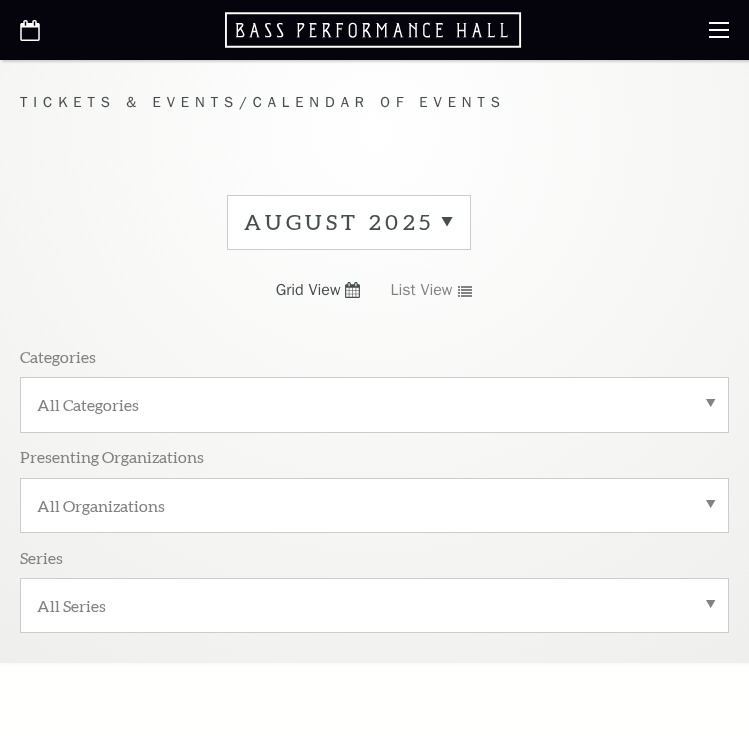 scroll, scrollTop: 0, scrollLeft: 0, axis: both 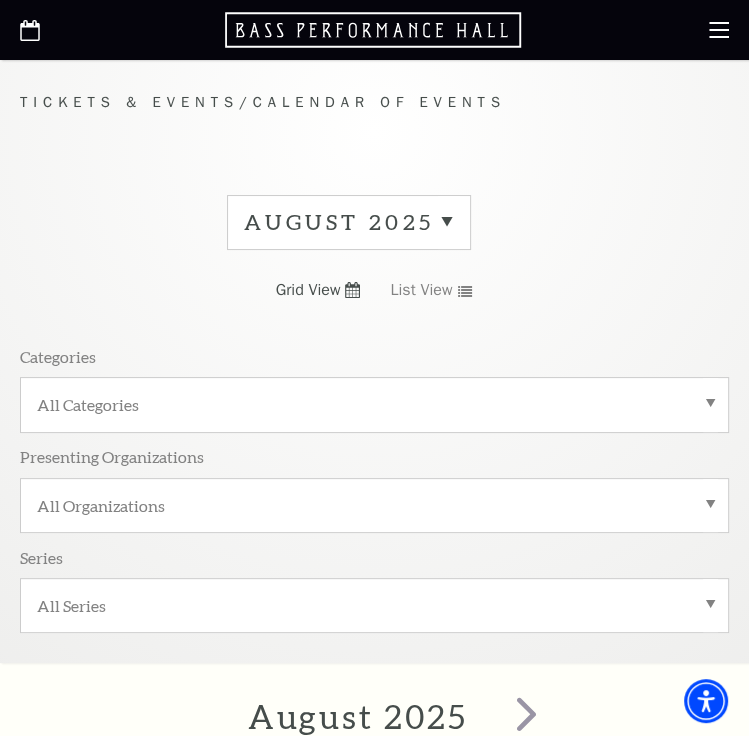 click on "August 2025" at bounding box center (349, 222) 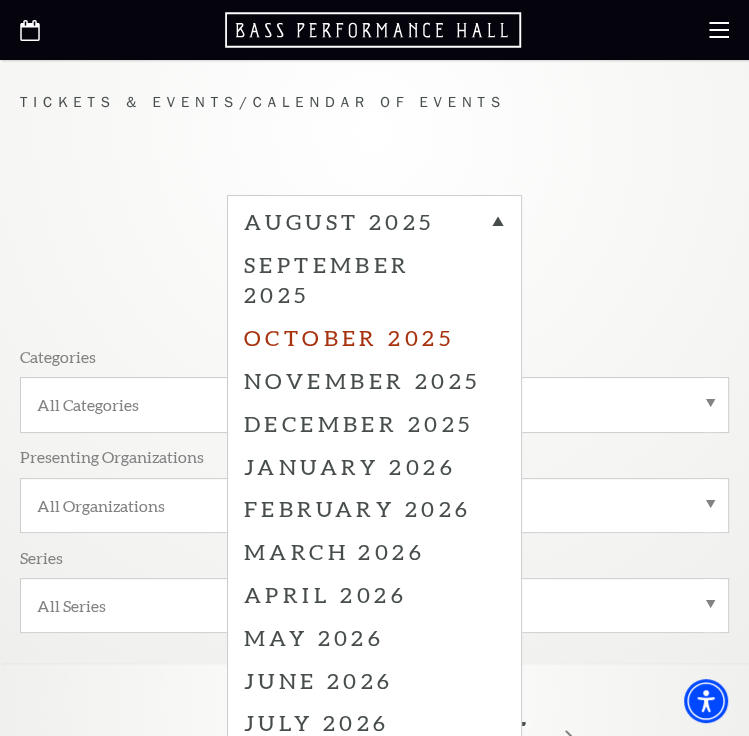 click on "October 2025" at bounding box center [374, 337] 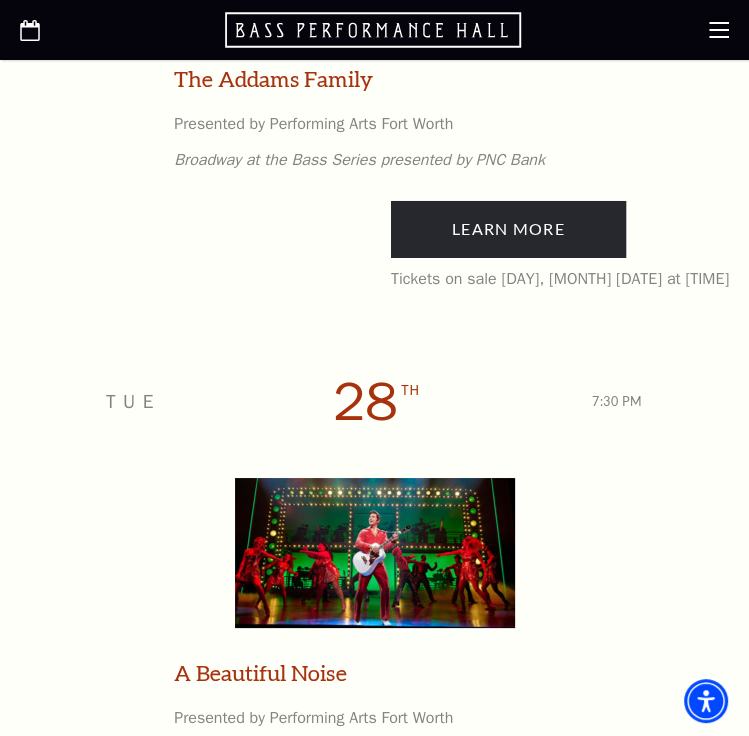 scroll, scrollTop: 7700, scrollLeft: 0, axis: vertical 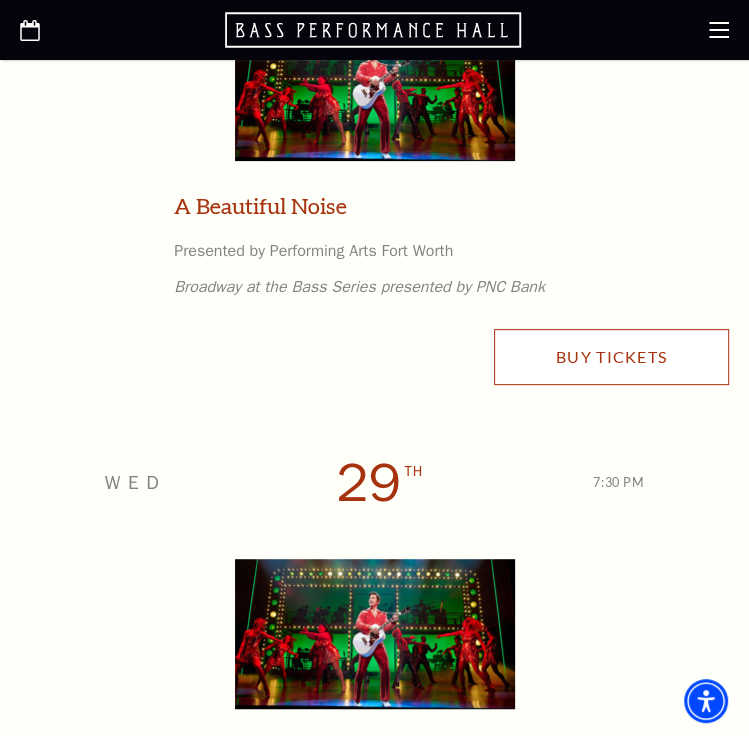 click on "Buy Tickets" at bounding box center (611, 357) 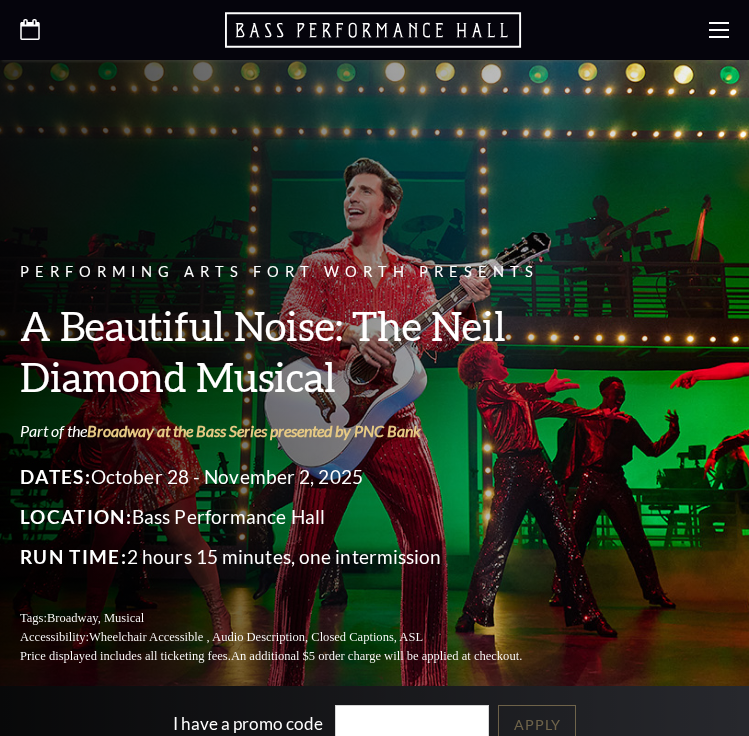 scroll, scrollTop: 0, scrollLeft: 0, axis: both 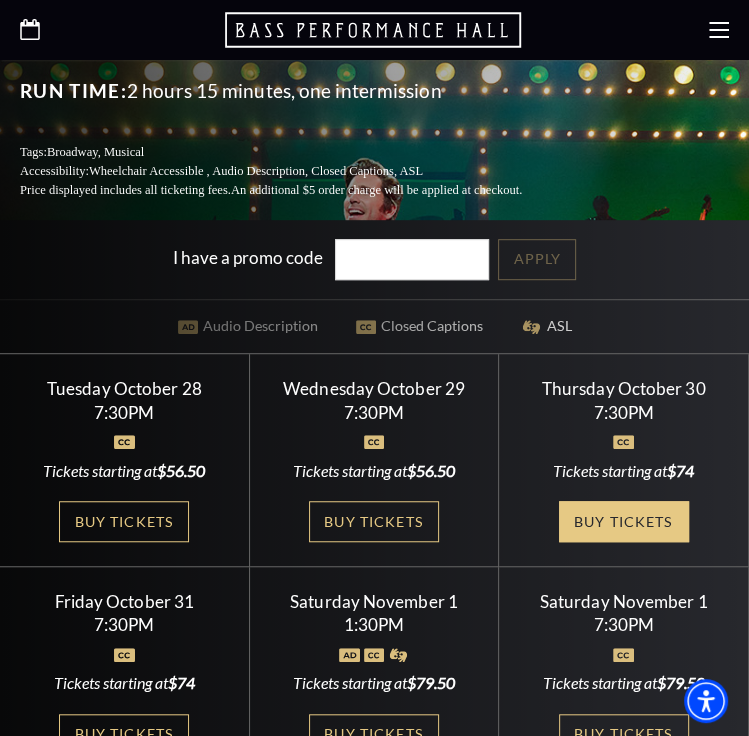 click on "Buy Tickets" at bounding box center (624, 521) 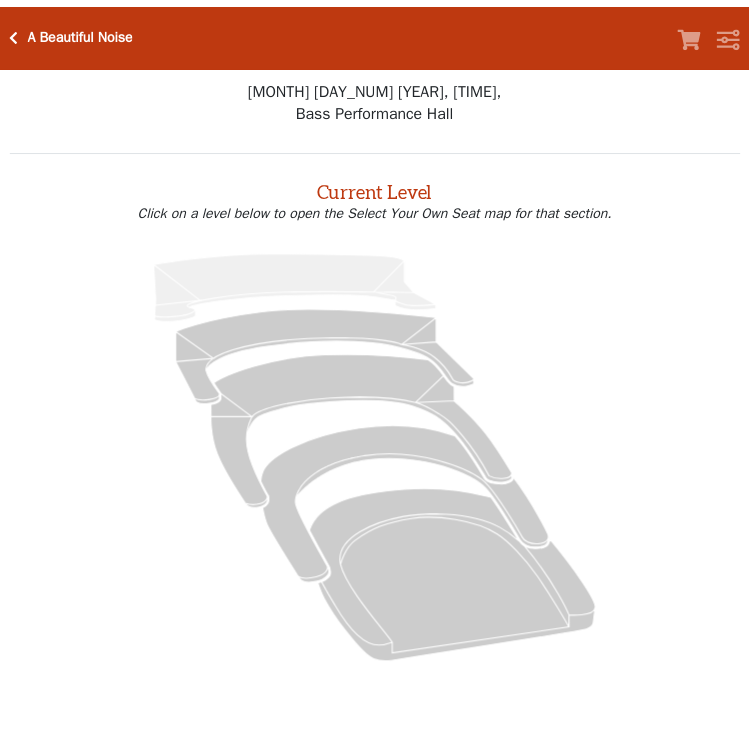 scroll, scrollTop: 0, scrollLeft: 0, axis: both 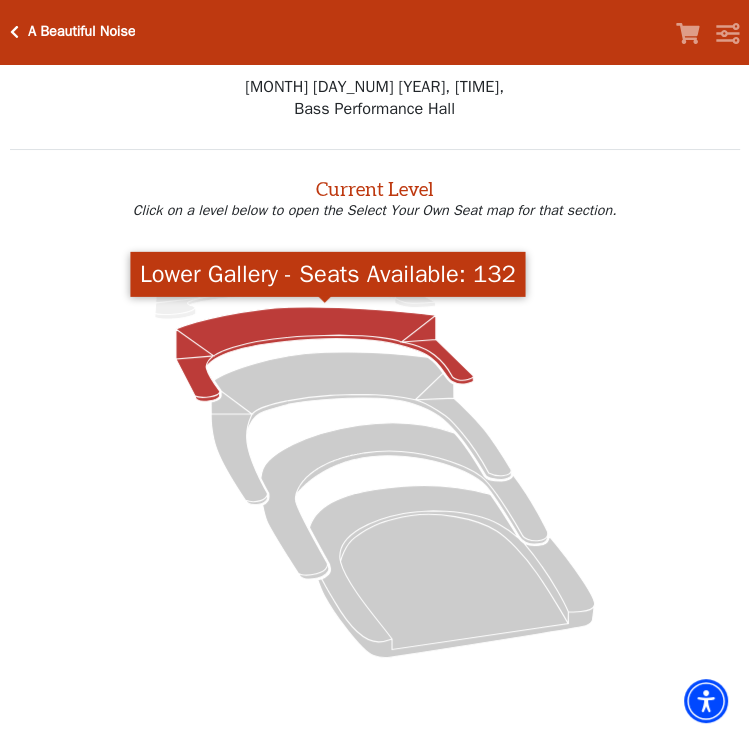 click 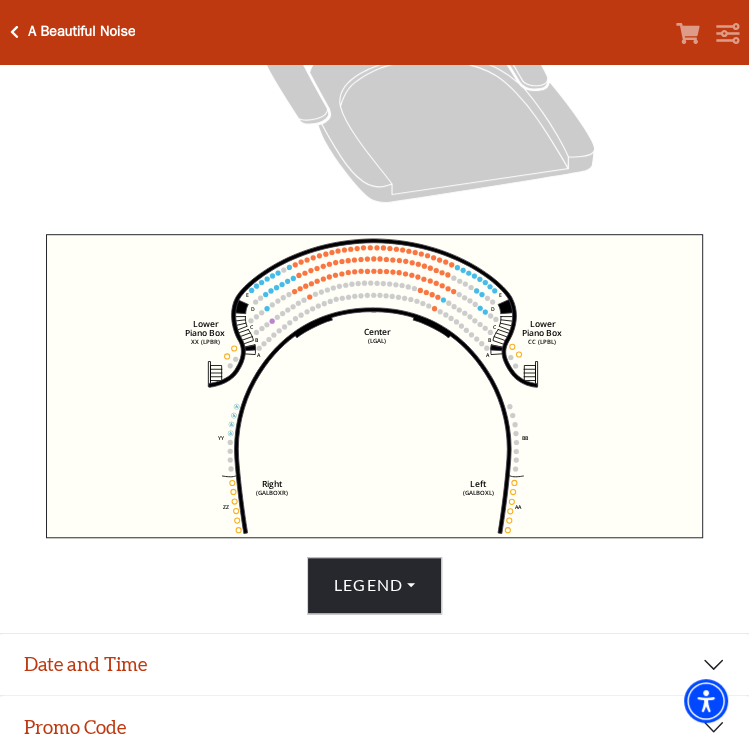 scroll, scrollTop: 542, scrollLeft: 0, axis: vertical 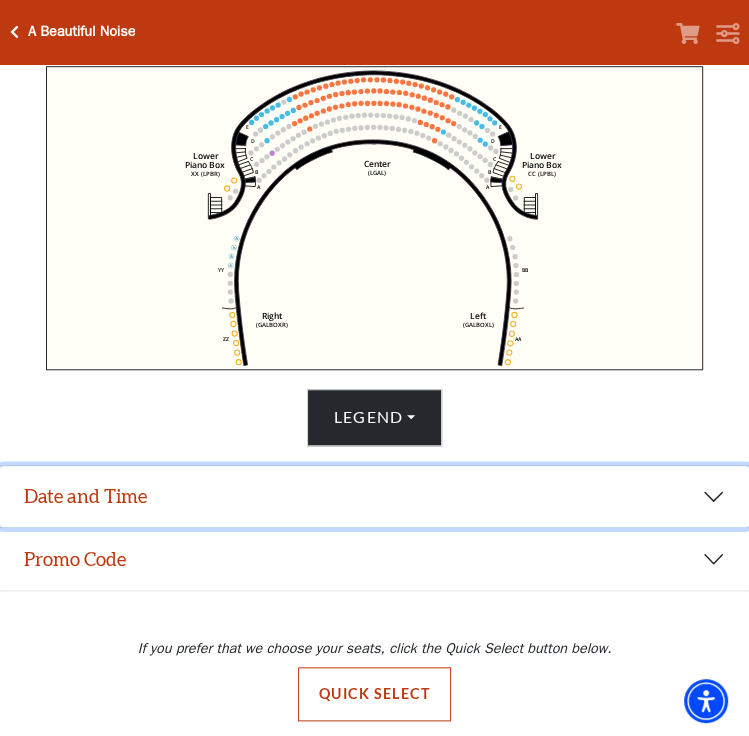 click on "Date and Time" at bounding box center [374, 497] 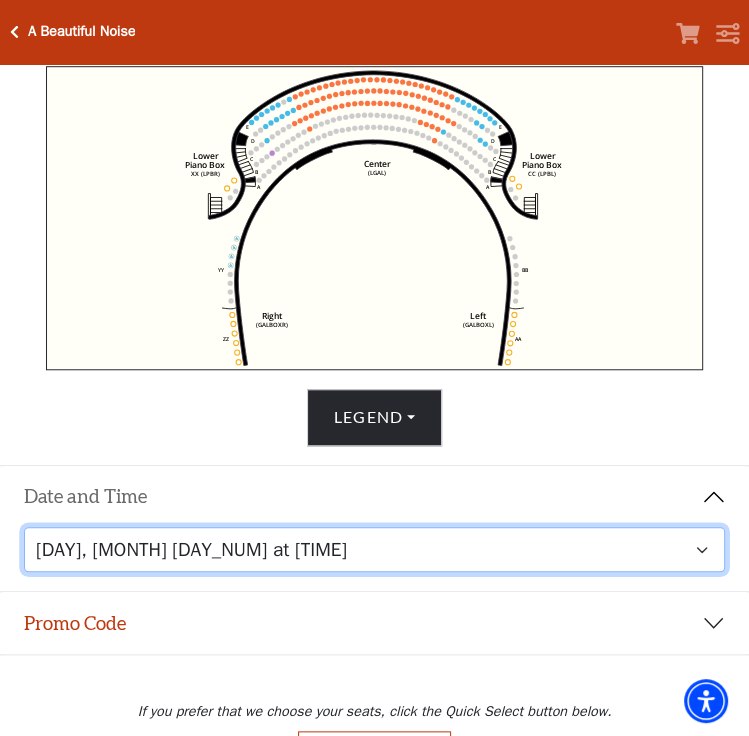 click on "Tuesday, October 28 at 7:30 PM Wednesday, October 29 at 7:30 PM Thursday, October 30 at 7:30 PM Friday, October 31 at 7:30 PM Saturday, November 1 at 1:30 PM Saturday, November 1 at 7:30 PM Sunday, November 2 at 1:30 PM Sunday, November 2 at 6:30 PM" at bounding box center [375, 549] 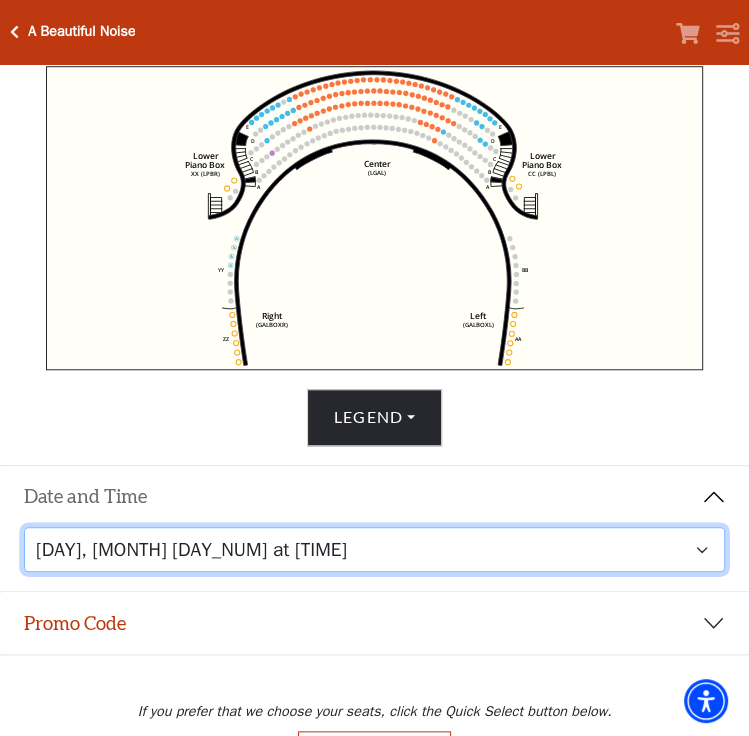 click on "[DAY], [MONTH] [NUMBER] at [TIME] [DAY], [MONTH] [NUMBER] at [TIME] [DAY], [MONTH] [NUMBER] at [TIME] [DAY], [MONTH] [NUMBER] at [TIME] [DAY], [MONTH] [NUMBER] at [TIME] [DAY], [MONTH] [NUMBER] at [TIME] [DAY], [MONTH] [NUMBER] at [TIME] [DAY], [MONTH] [NUMBER] at [TIME]" at bounding box center (375, 549) 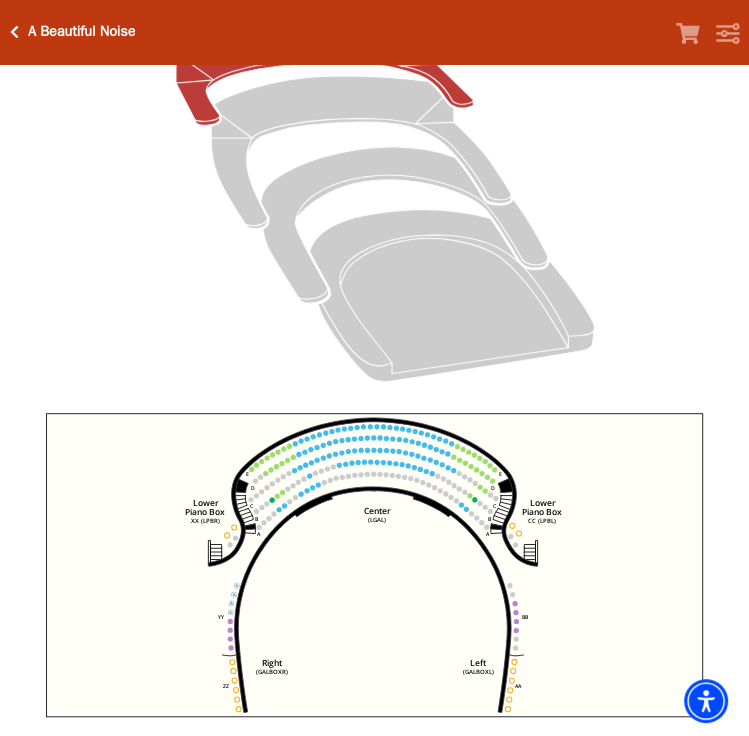 scroll, scrollTop: 542, scrollLeft: 0, axis: vertical 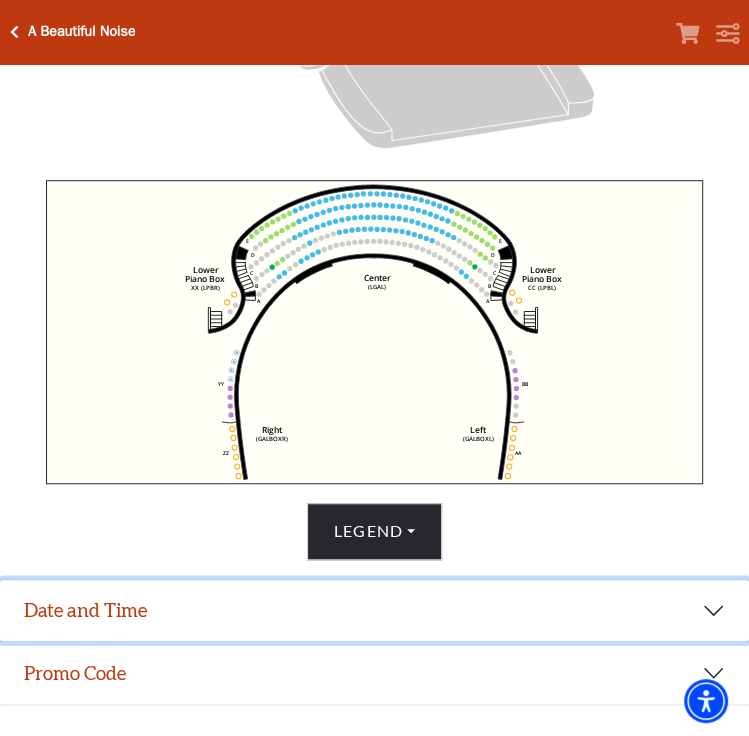 click on "Date and Time" at bounding box center [374, 611] 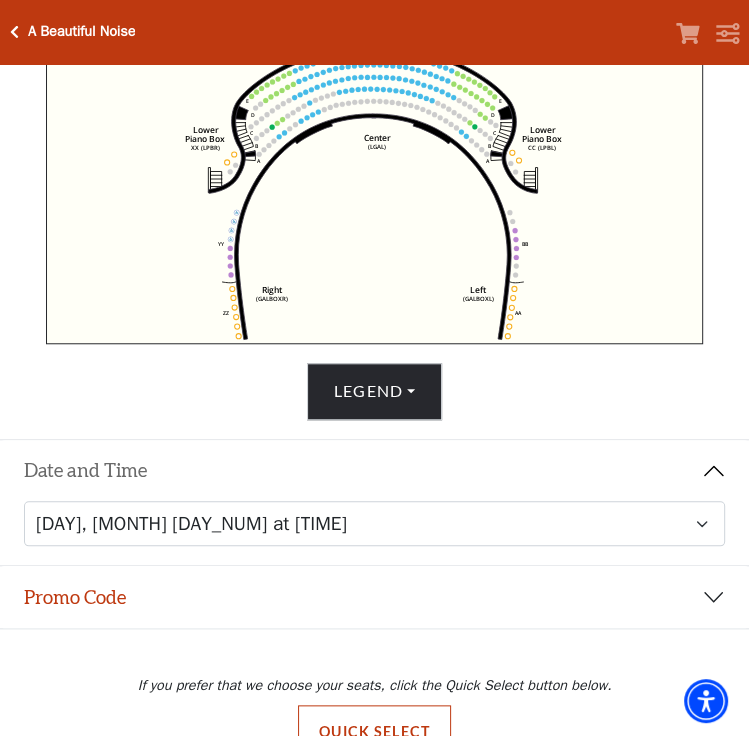 scroll, scrollTop: 720, scrollLeft: 0, axis: vertical 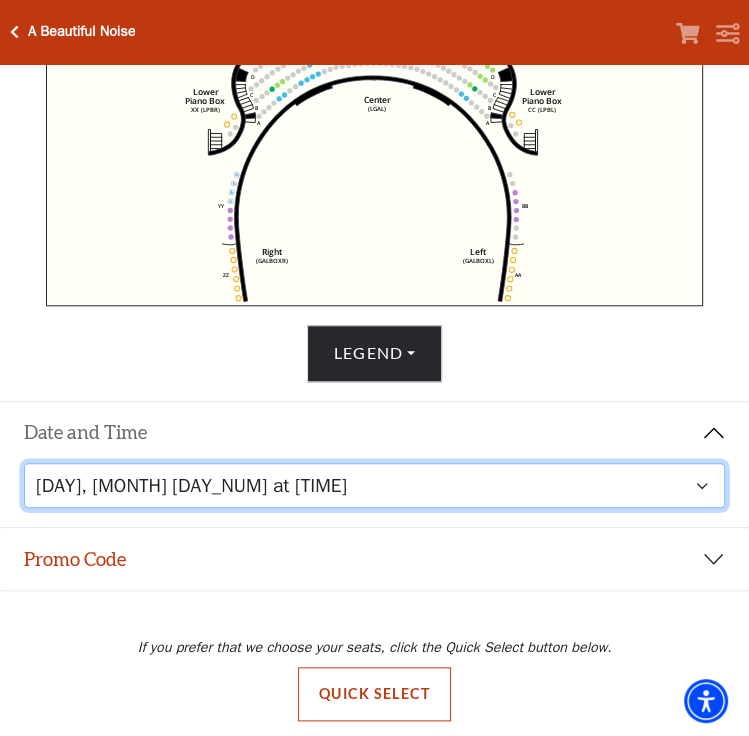 click on "Tuesday, October 28 at 7:30 PM Wednesday, October 29 at 7:30 PM Thursday, October 30 at 7:30 PM Friday, October 31 at 7:30 PM Saturday, November 1 at 1:30 PM Saturday, November 1 at 7:30 PM Sunday, November 2 at 1:30 PM Sunday, November 2 at 6:30 PM" at bounding box center (375, 485) 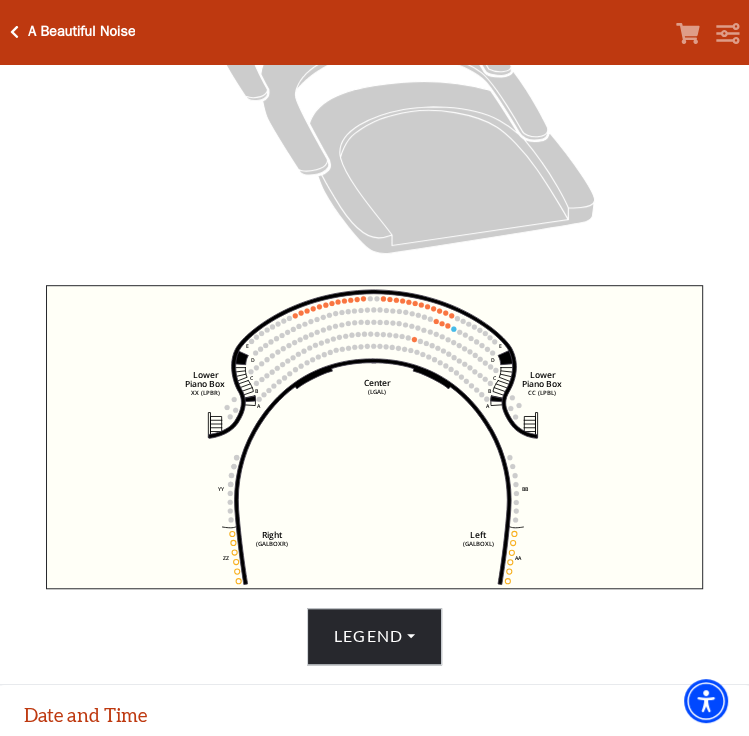 scroll, scrollTop: 423, scrollLeft: 0, axis: vertical 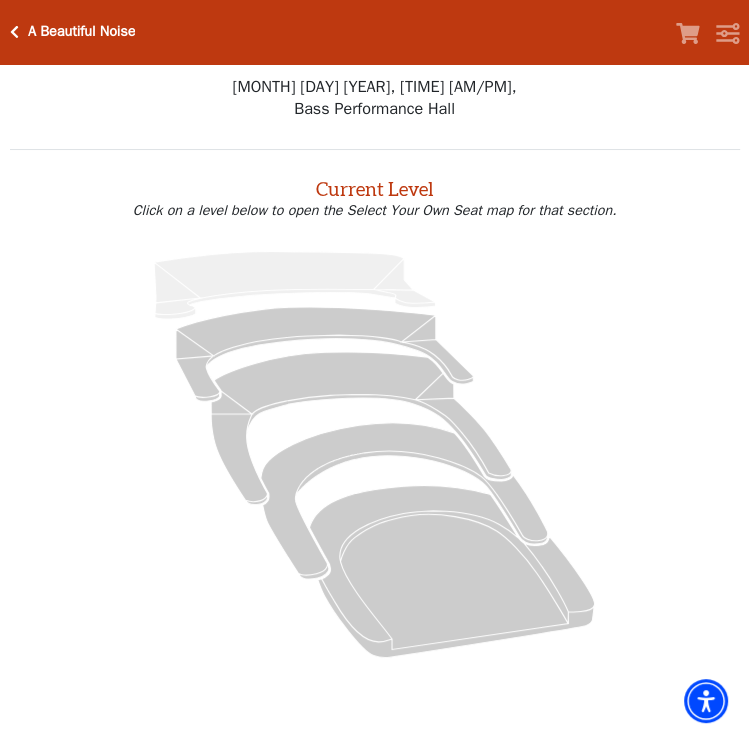 click at bounding box center (14, 32) 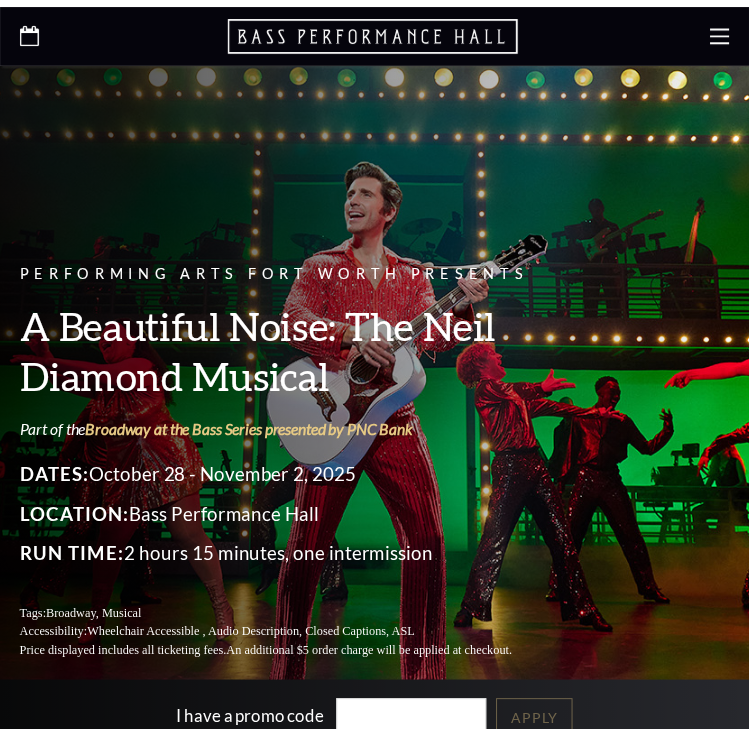 scroll, scrollTop: 0, scrollLeft: 0, axis: both 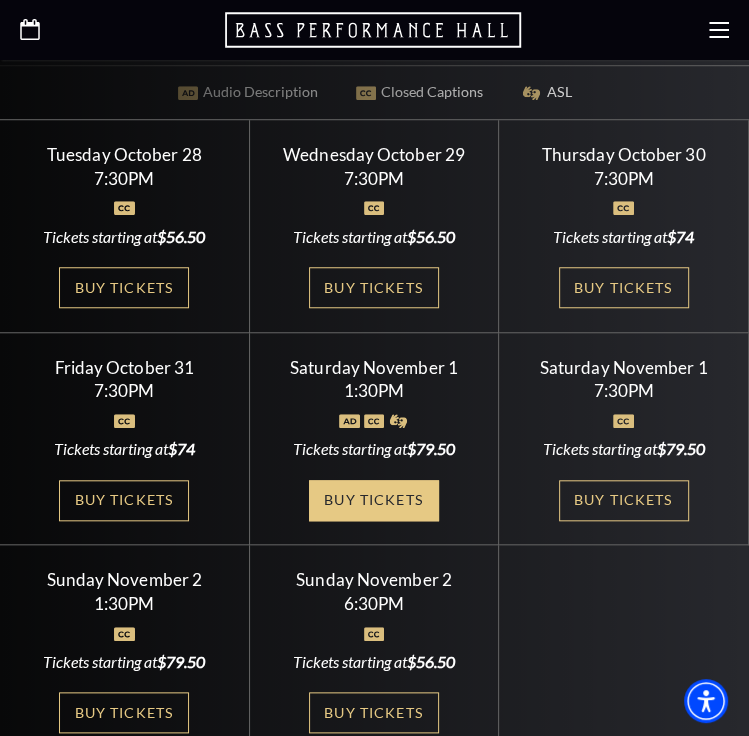click on "Buy Tickets" at bounding box center (374, 500) 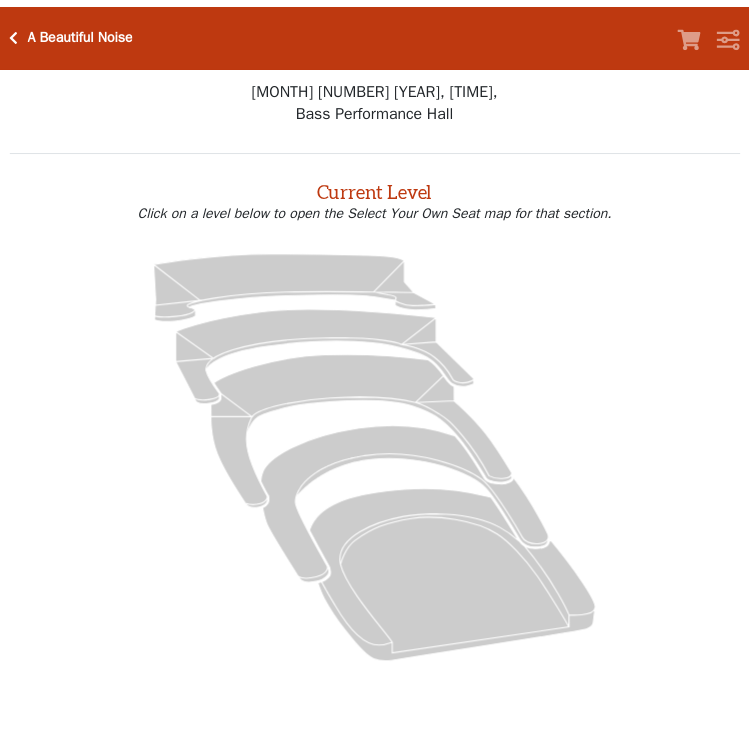 scroll, scrollTop: 0, scrollLeft: 0, axis: both 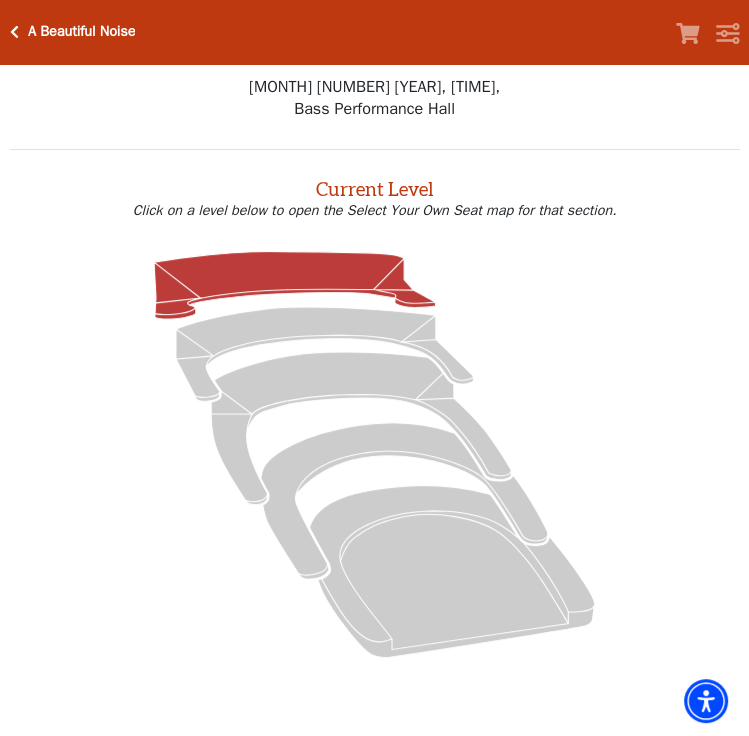 click 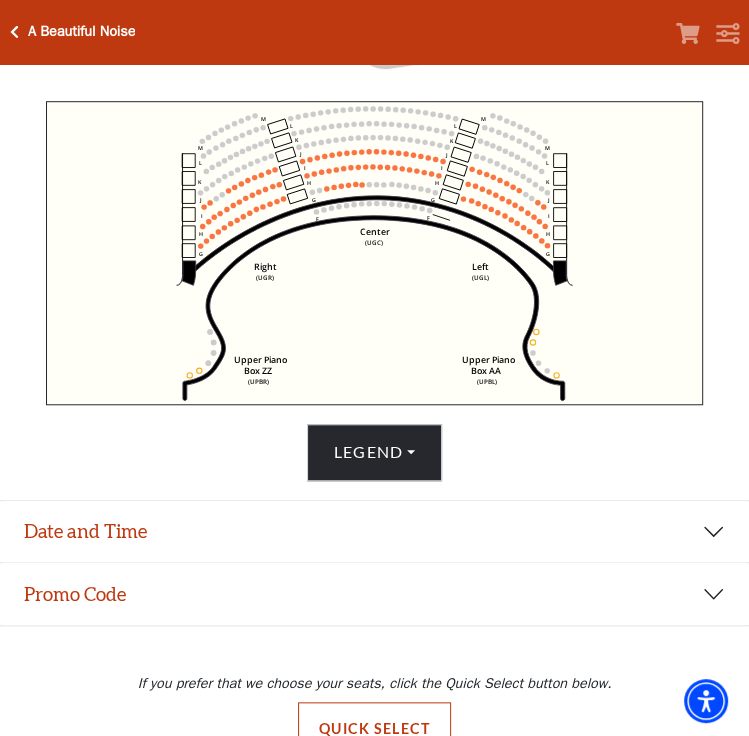 scroll, scrollTop: 656, scrollLeft: 0, axis: vertical 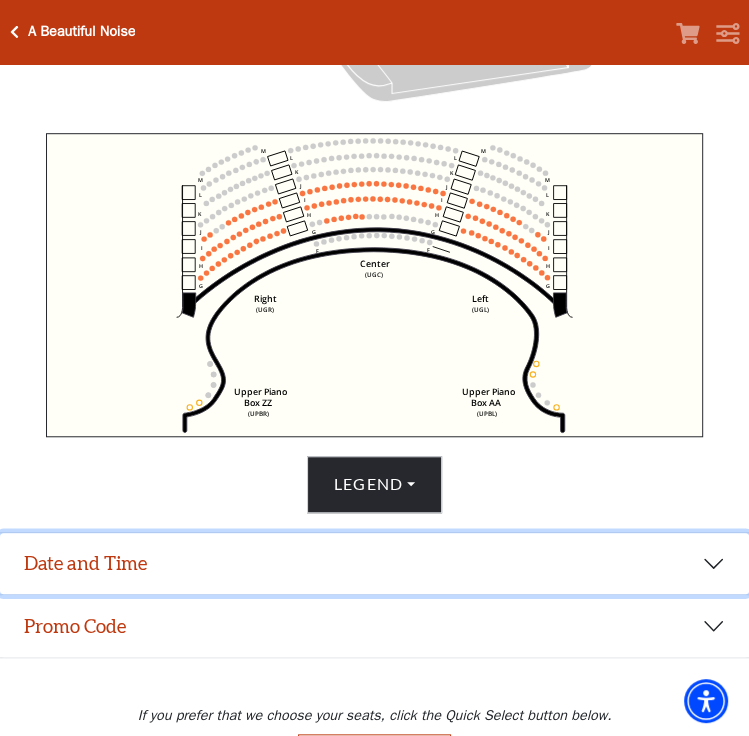click on "Date and Time" at bounding box center (374, 564) 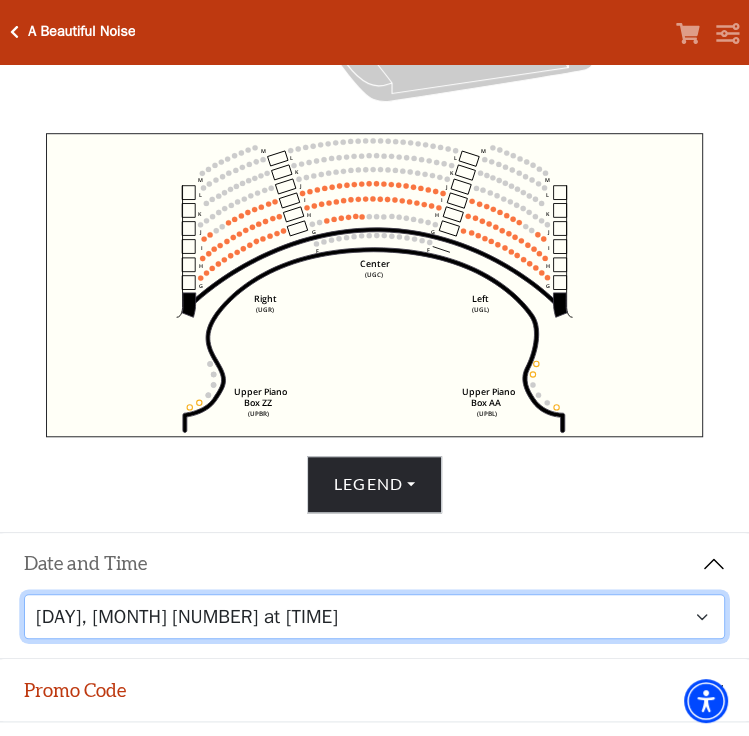 click on "Tuesday, October 28 at 7:30 PM Wednesday, October 29 at 7:30 PM Thursday, October 30 at 7:30 PM Friday, October 31 at 7:30 PM Saturday, November 1 at 1:30 PM Saturday, November 1 at 7:30 PM Sunday, November 2 at 1:30 PM Sunday, November 2 at 6:30 PM" at bounding box center [375, 616] 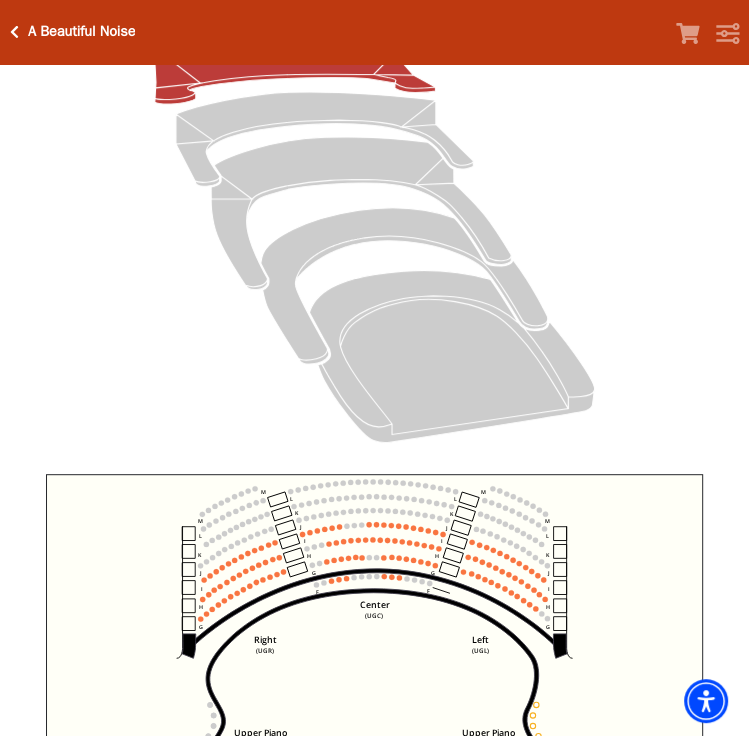 scroll, scrollTop: 76, scrollLeft: 0, axis: vertical 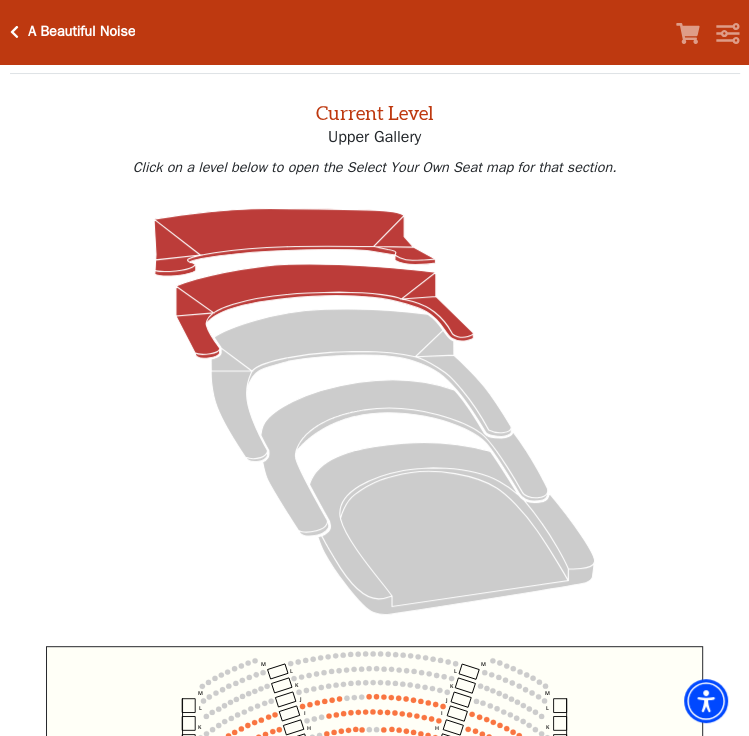 click 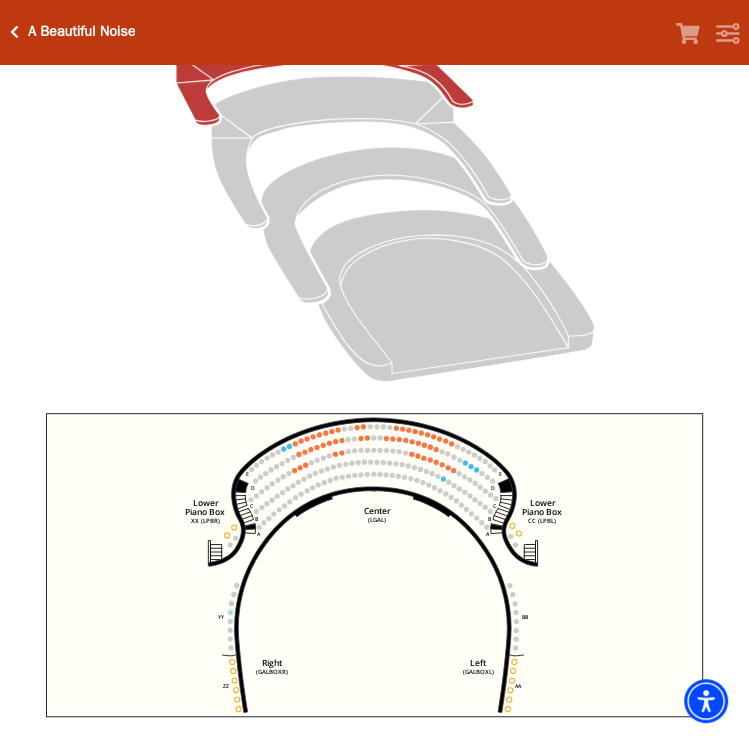 scroll, scrollTop: 0, scrollLeft: 0, axis: both 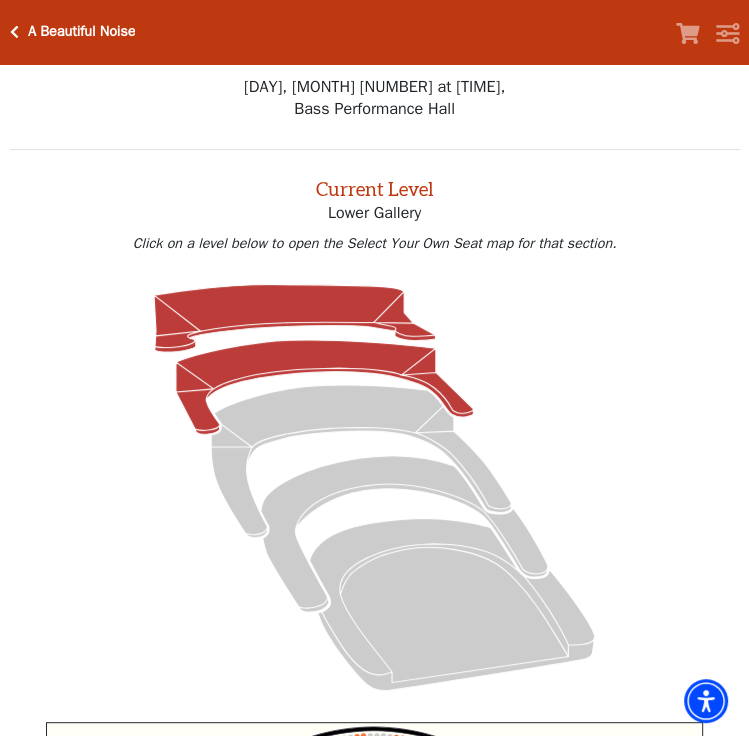 click 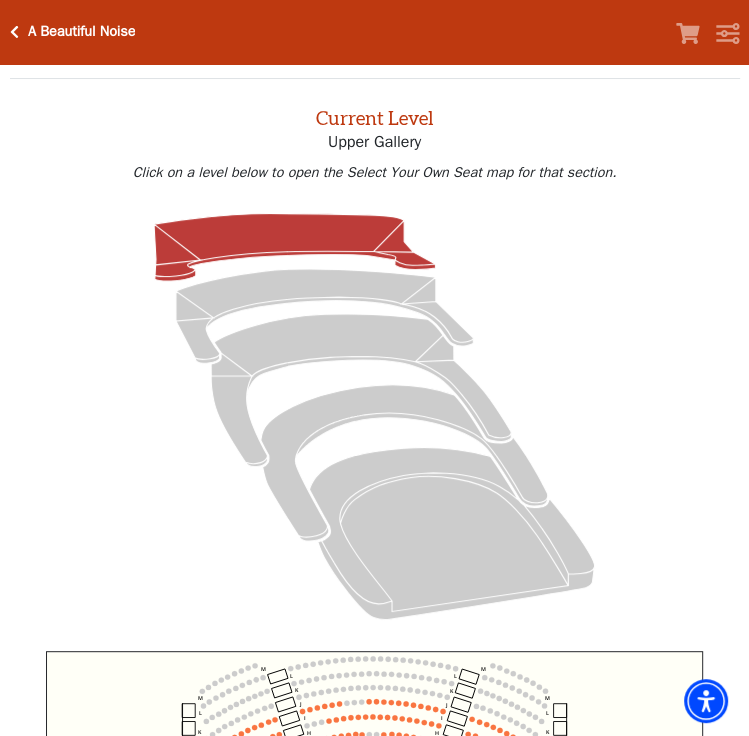 scroll, scrollTop: 76, scrollLeft: 0, axis: vertical 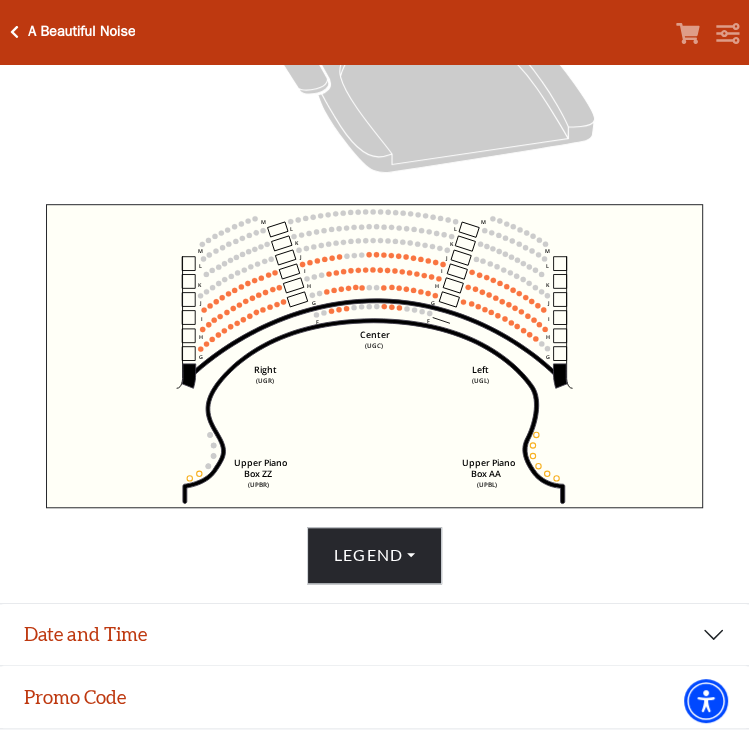 click on "A Beautiful Noise" at bounding box center [77, 31] 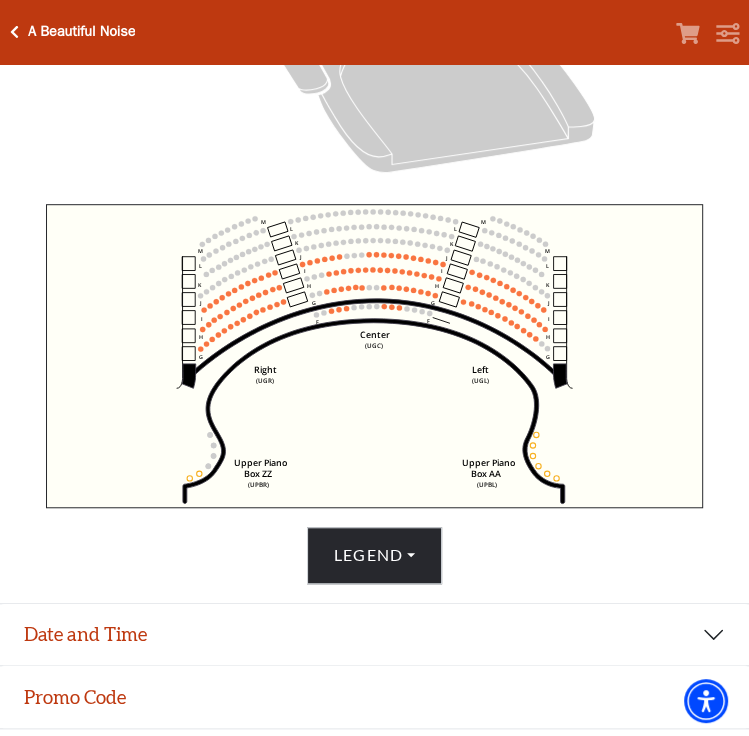 drag, startPoint x: 12, startPoint y: 27, endPoint x: 35, endPoint y: 73, distance: 51.42956 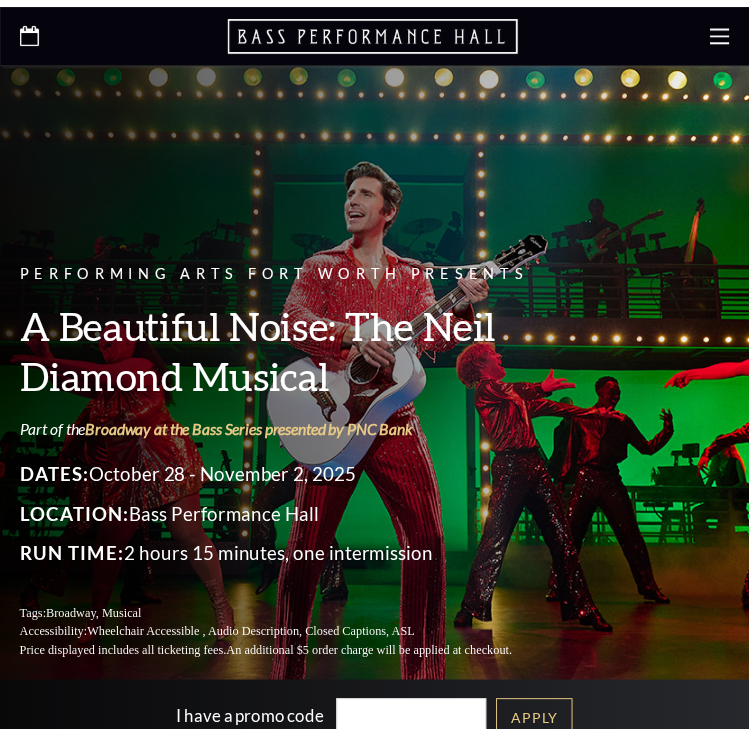 scroll, scrollTop: 0, scrollLeft: 0, axis: both 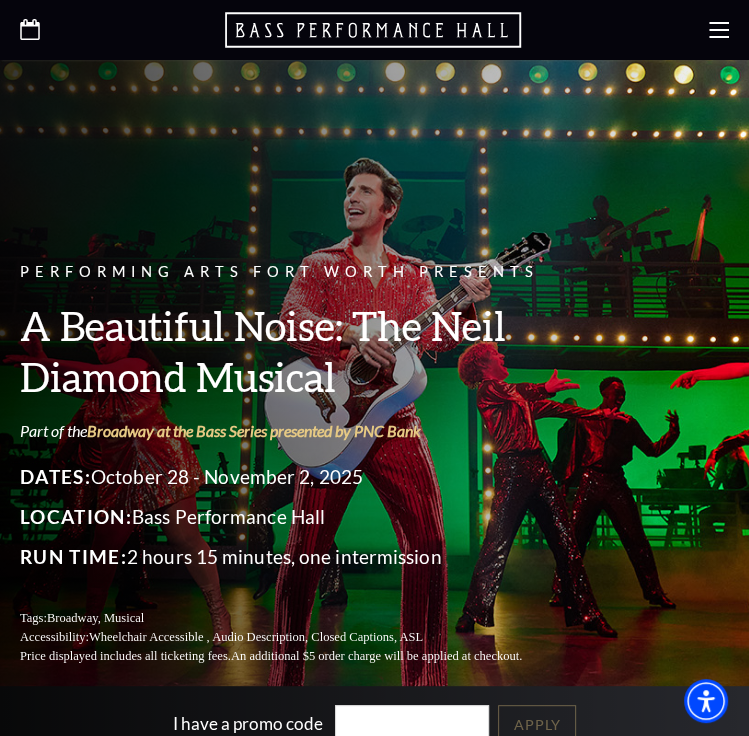 click 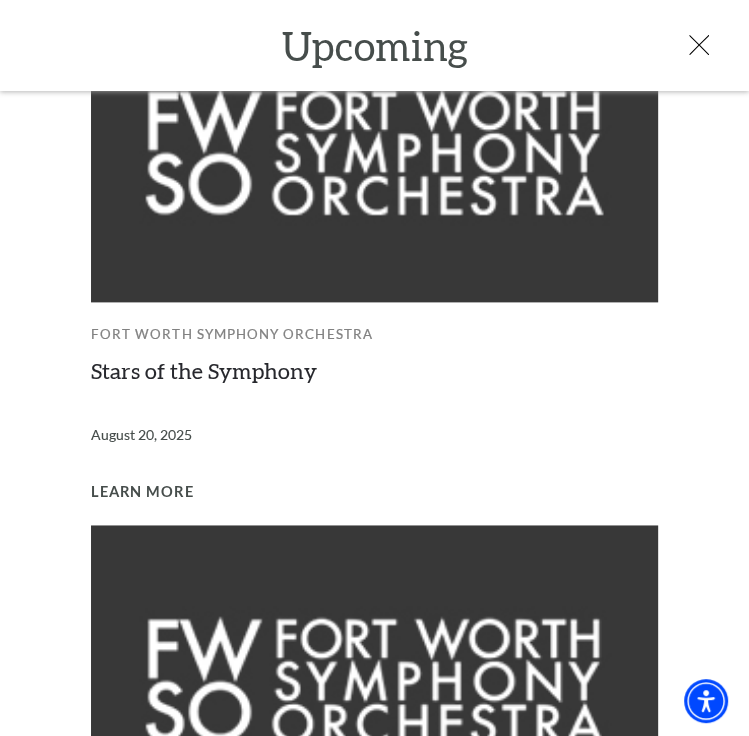 scroll, scrollTop: 1552, scrollLeft: 0, axis: vertical 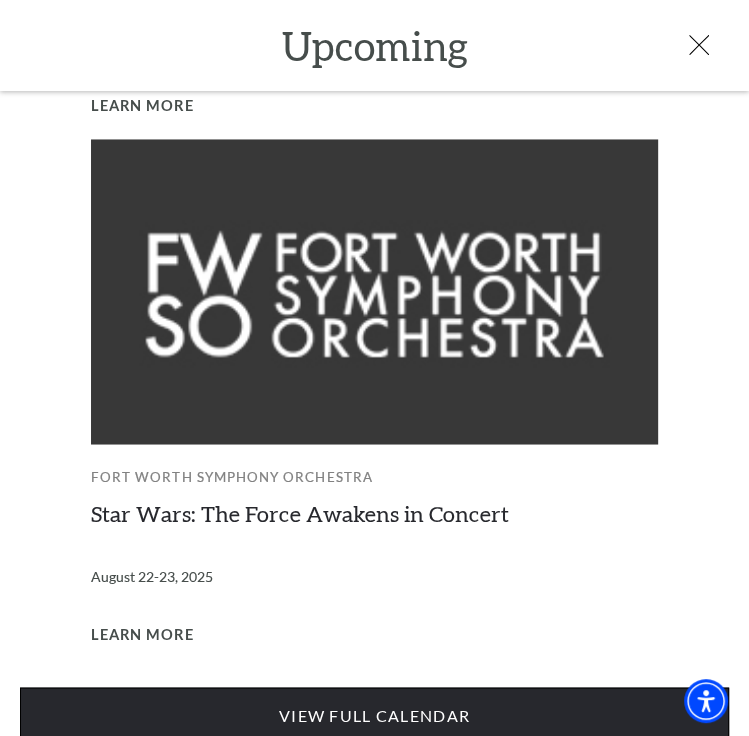 click on "View Full Calendar" at bounding box center (374, 715) 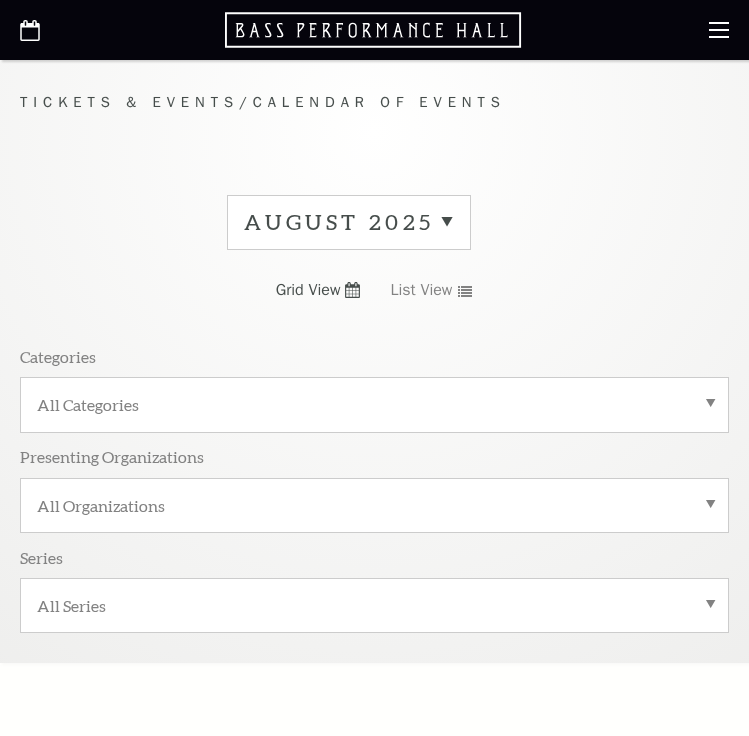 scroll, scrollTop: 0, scrollLeft: 0, axis: both 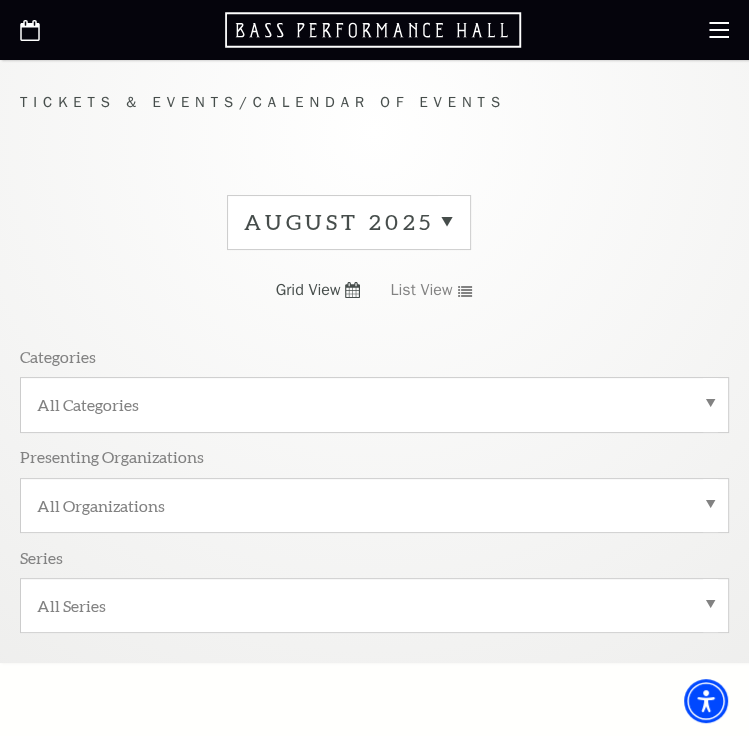 click on "August 2025" at bounding box center (349, 222) 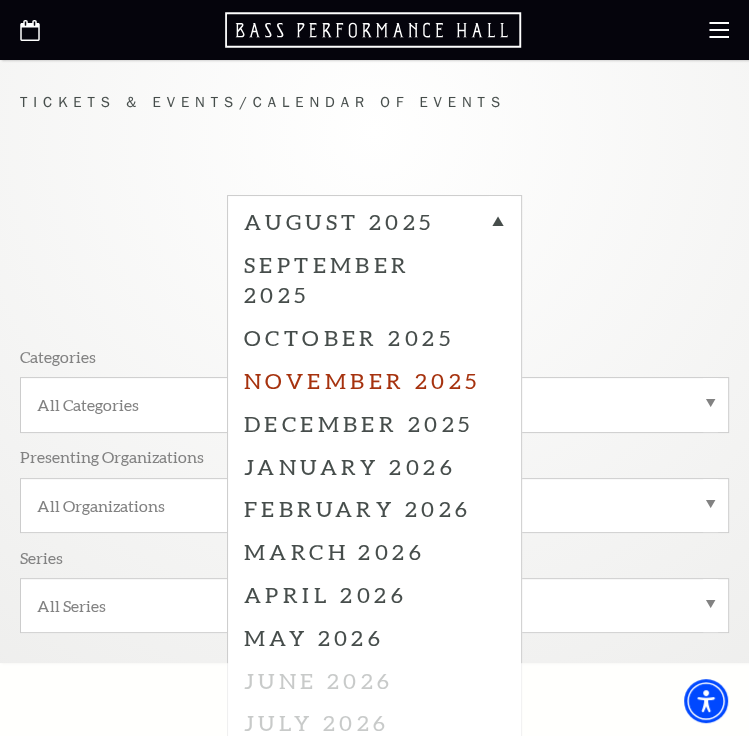click on "November 2025" at bounding box center (374, 380) 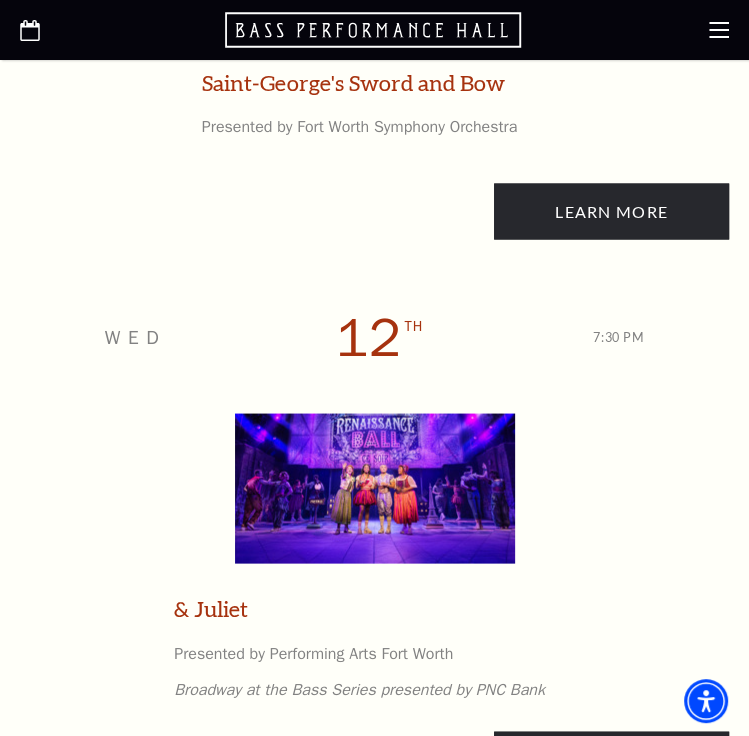 scroll, scrollTop: 5600, scrollLeft: 0, axis: vertical 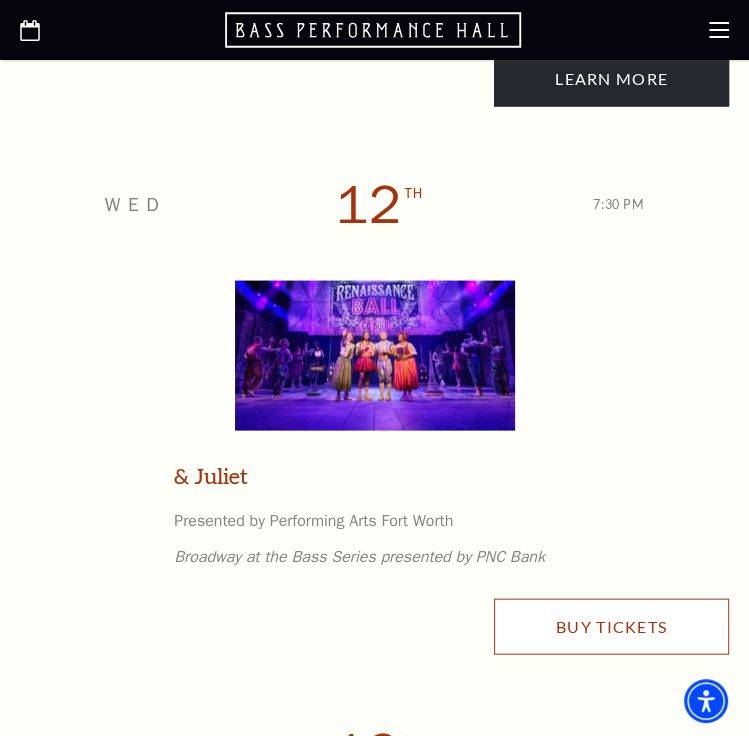 click on "Buy Tickets" at bounding box center (611, 626) 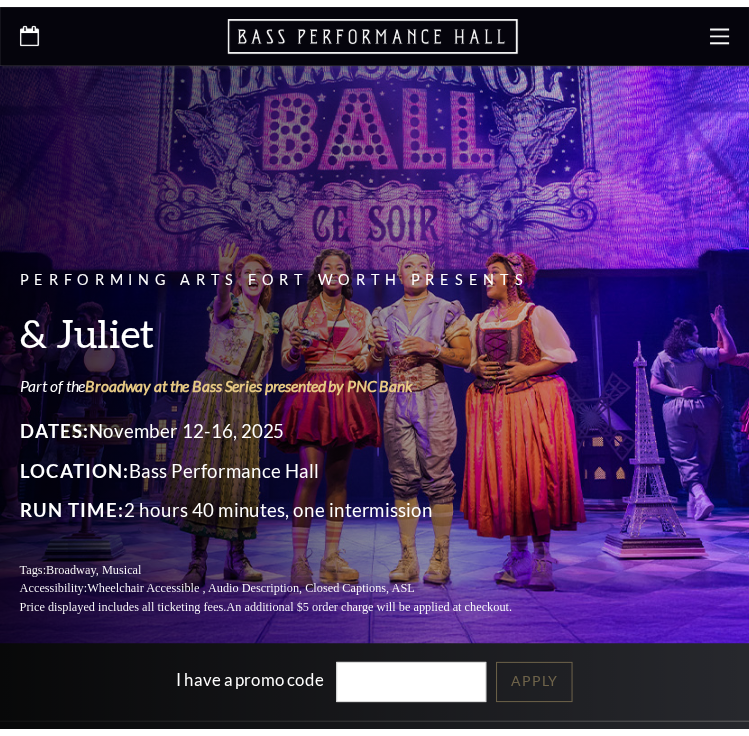 scroll, scrollTop: 0, scrollLeft: 0, axis: both 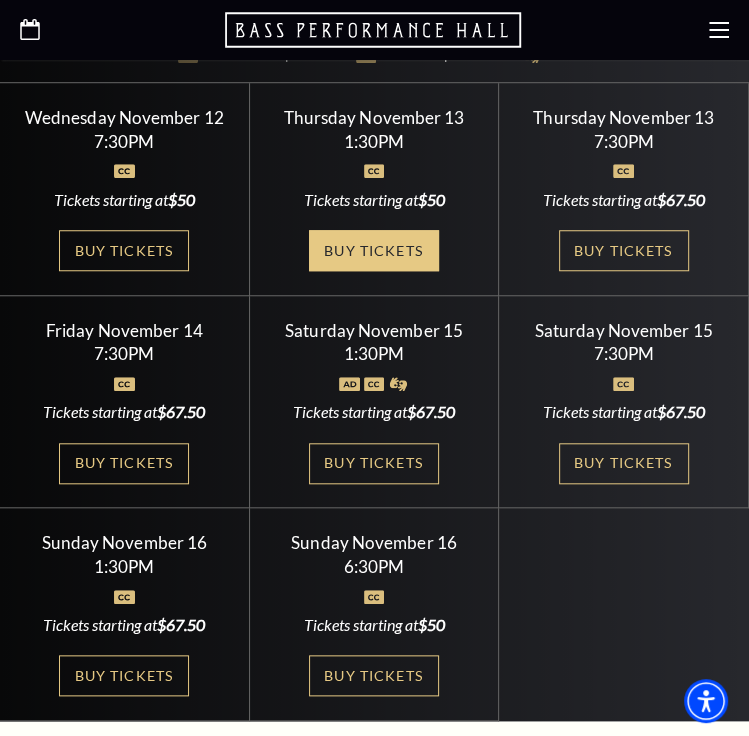 click on "Buy Tickets" at bounding box center [374, 250] 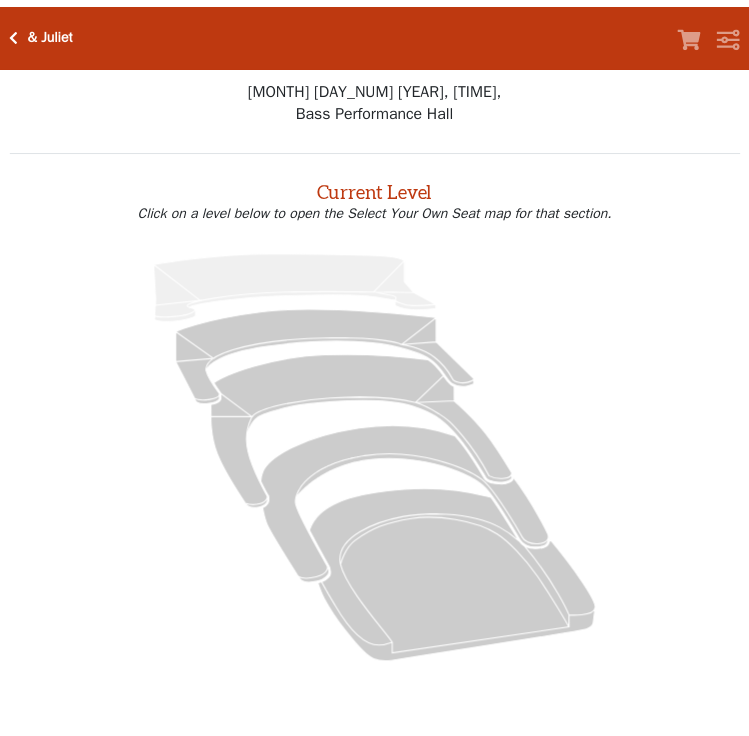 scroll, scrollTop: 0, scrollLeft: 0, axis: both 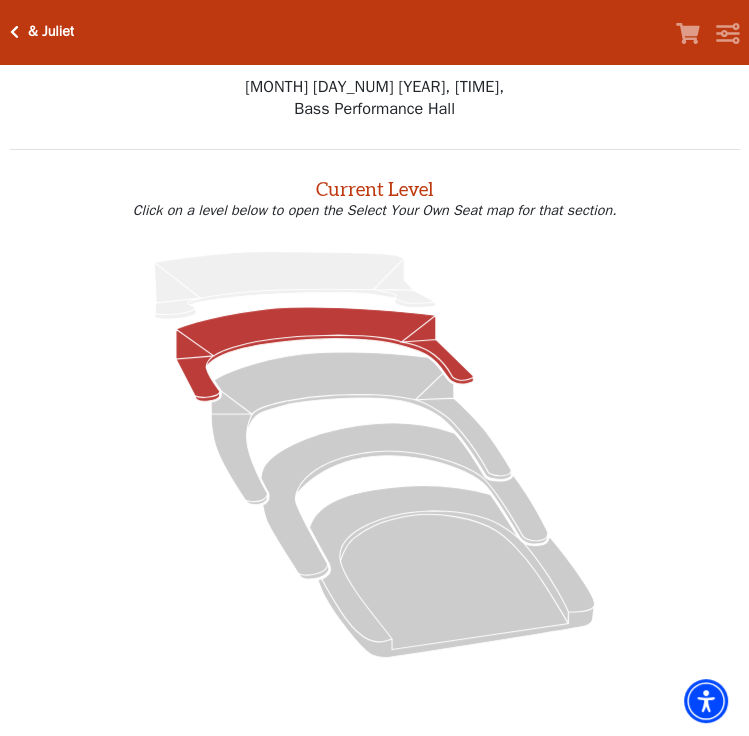 click 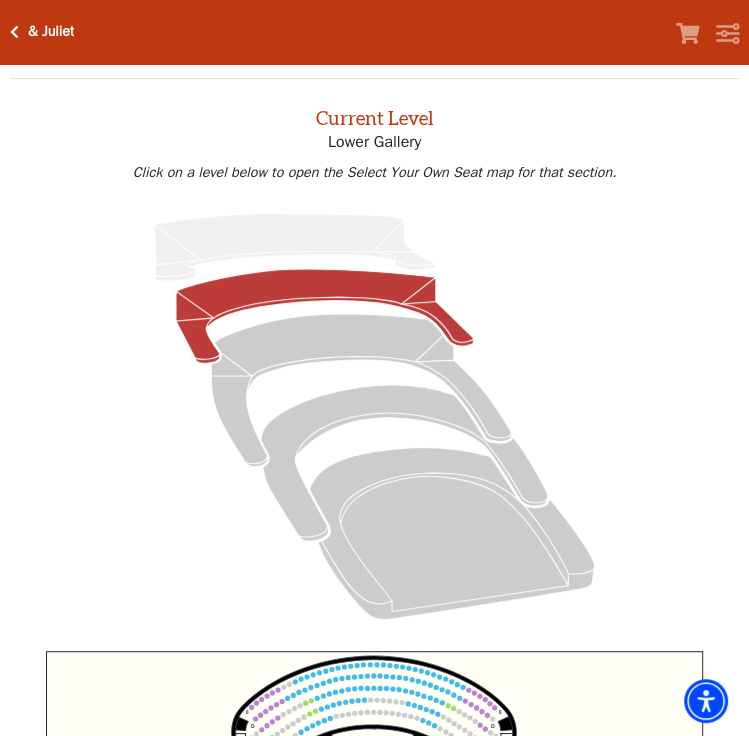 scroll, scrollTop: 76, scrollLeft: 0, axis: vertical 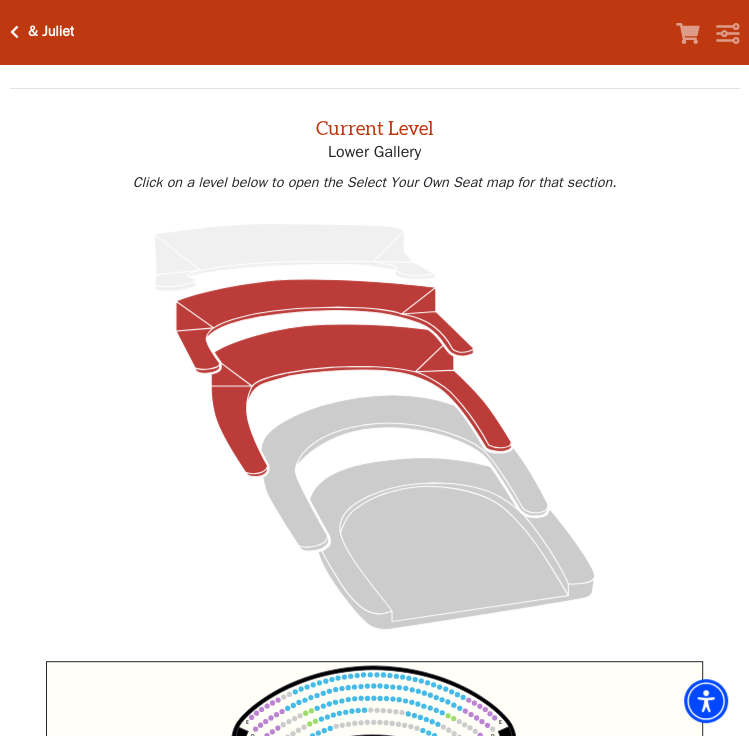 click 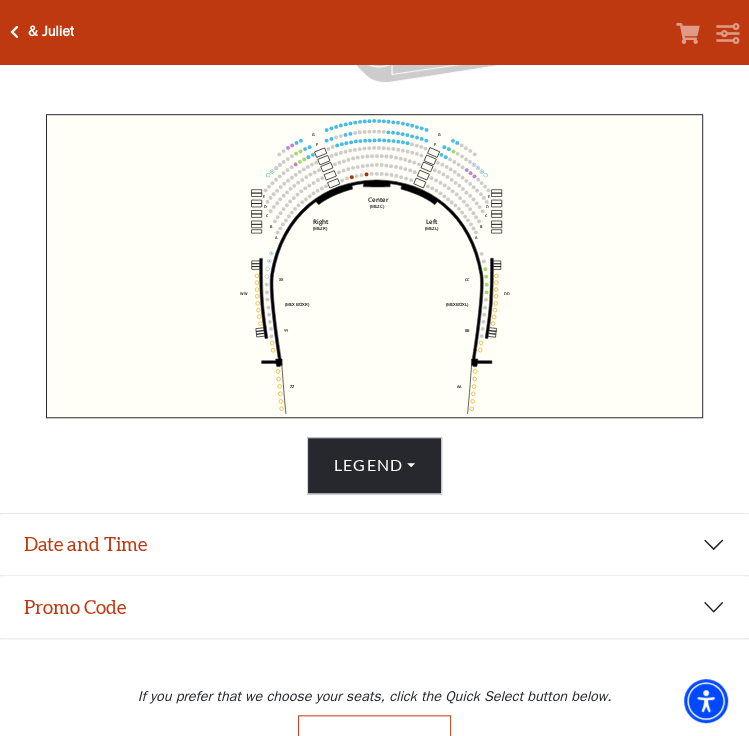 scroll, scrollTop: 656, scrollLeft: 0, axis: vertical 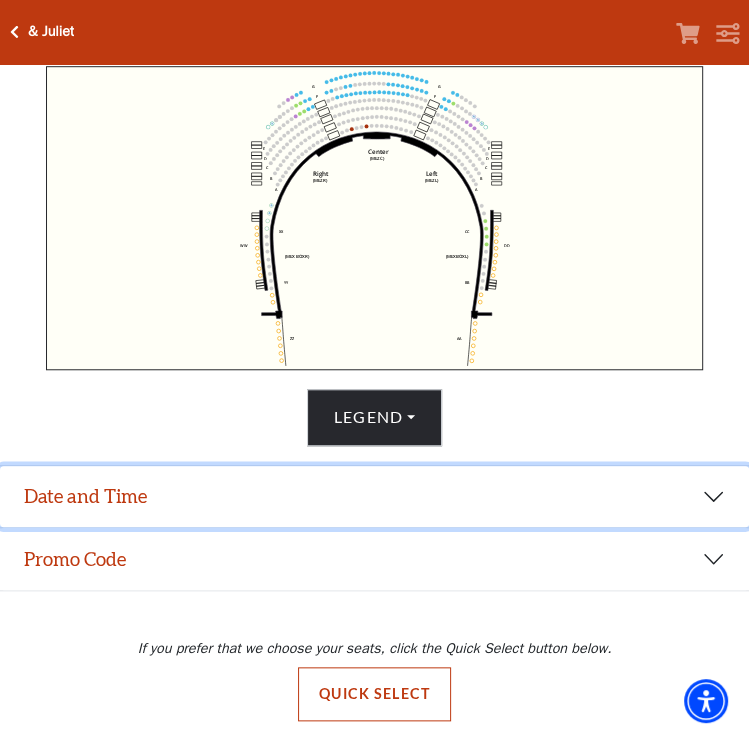 click on "Date and Time" at bounding box center (374, 497) 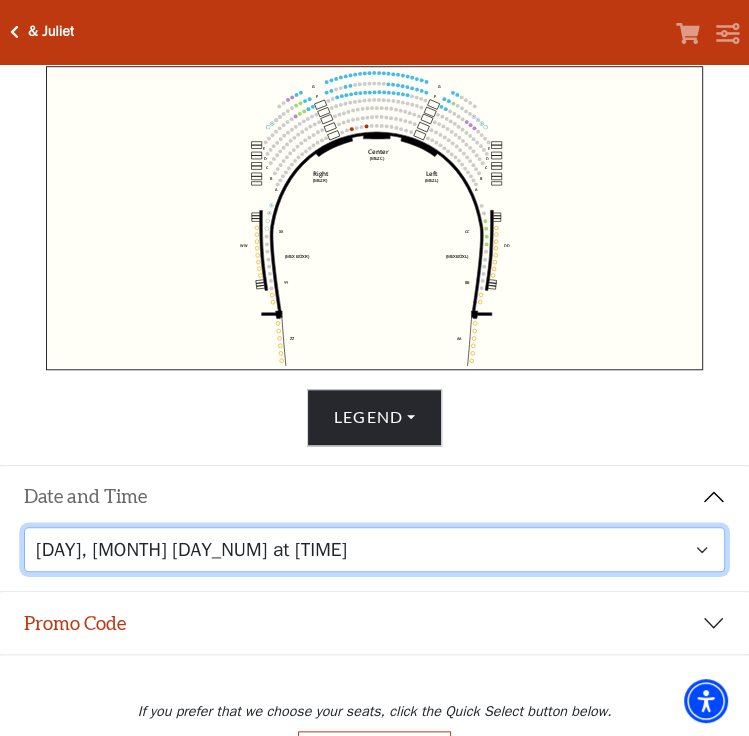 click on "Thursday, November 13 at 1:30 PM Wednesday, November 12 at 7:30 PM Thursday, November 13 at 7:30 PM Friday, November 14 at 7:30 PM Saturday, November 15 at 1:30 PM Saturday, November 15 at 7:30 PM Sunday, November 16 at 1:30 PM Sunday, November 16 at 6:30 PM" at bounding box center (375, 549) 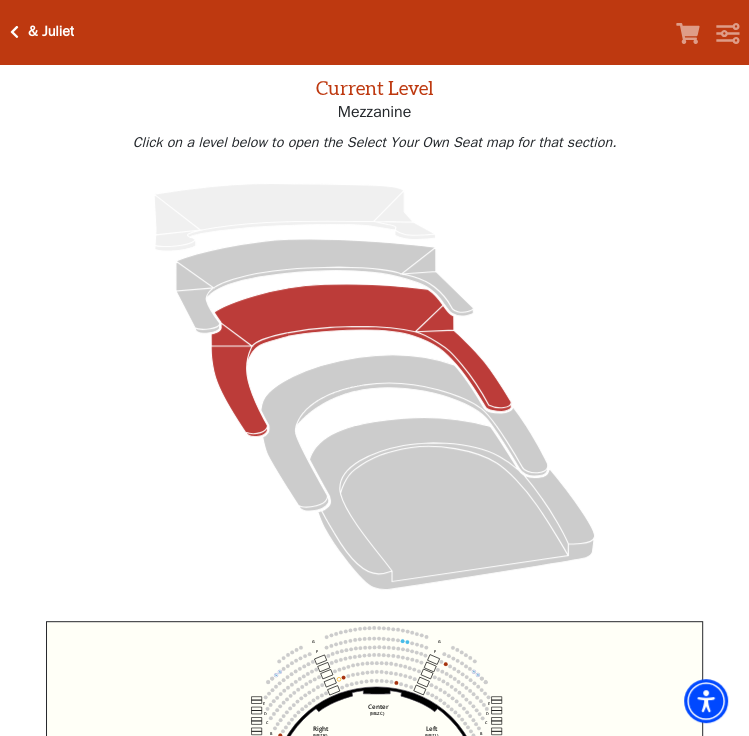 scroll, scrollTop: 76, scrollLeft: 0, axis: vertical 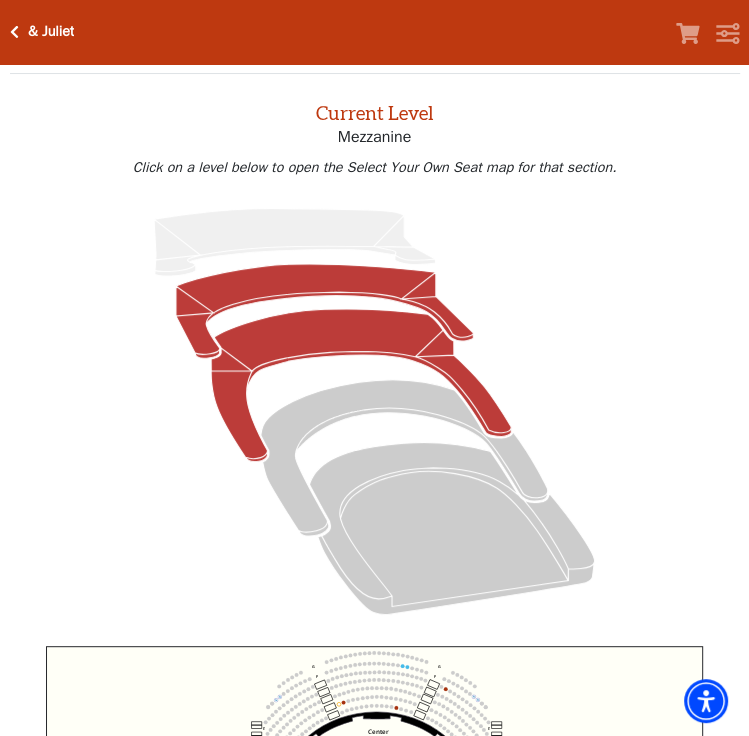 click 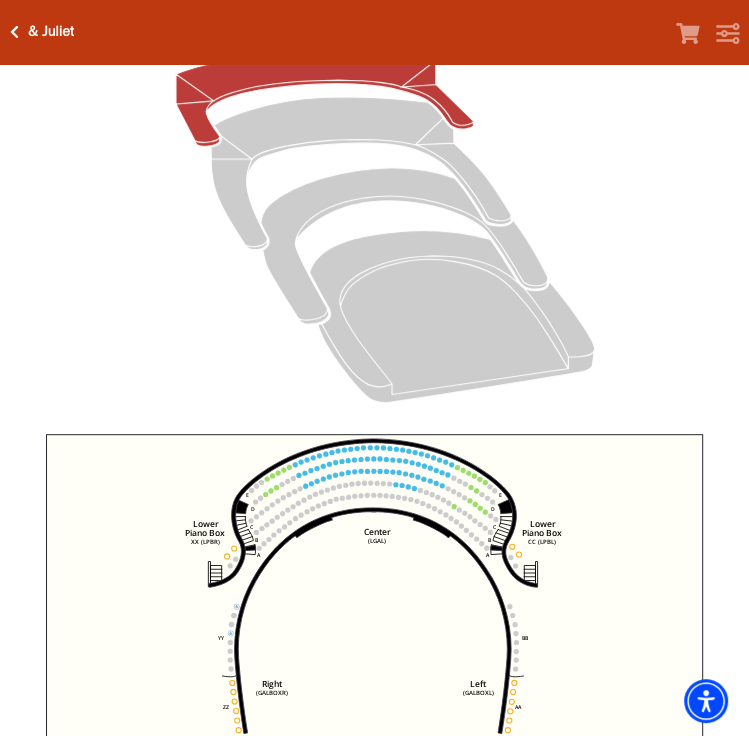 scroll, scrollTop: 309, scrollLeft: 0, axis: vertical 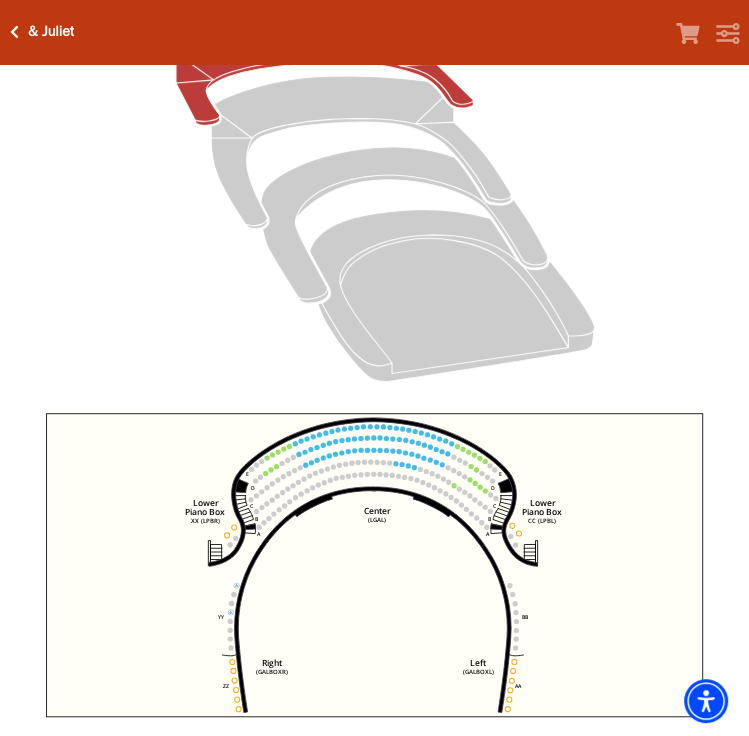 click on "& Juliet" at bounding box center [47, 31] 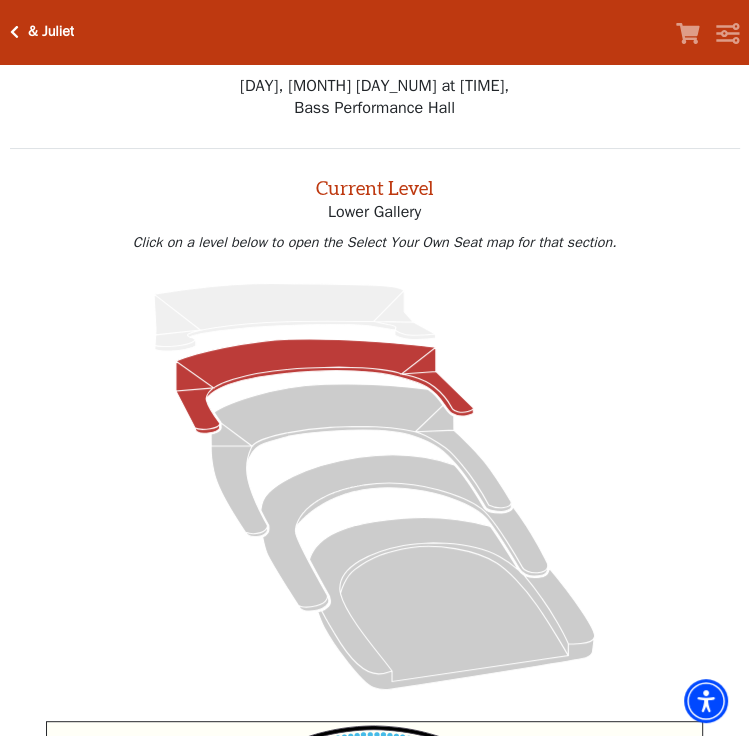 scroll, scrollTop: 0, scrollLeft: 0, axis: both 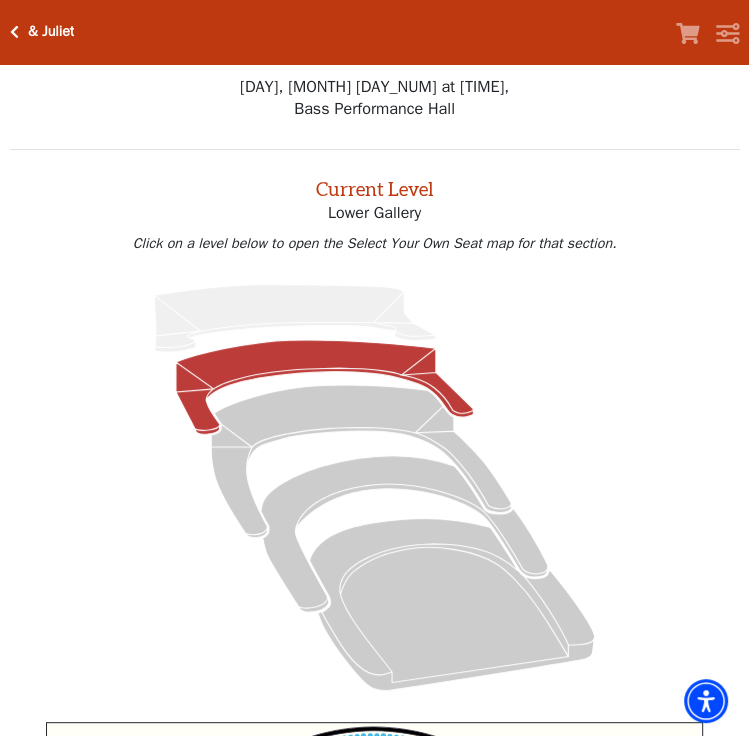 click at bounding box center (14, 32) 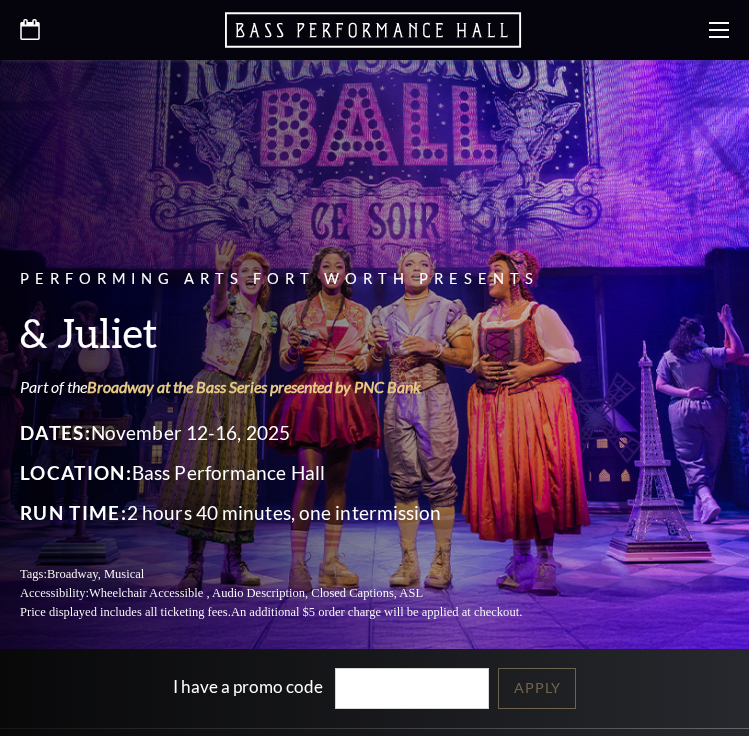 scroll, scrollTop: 0, scrollLeft: 0, axis: both 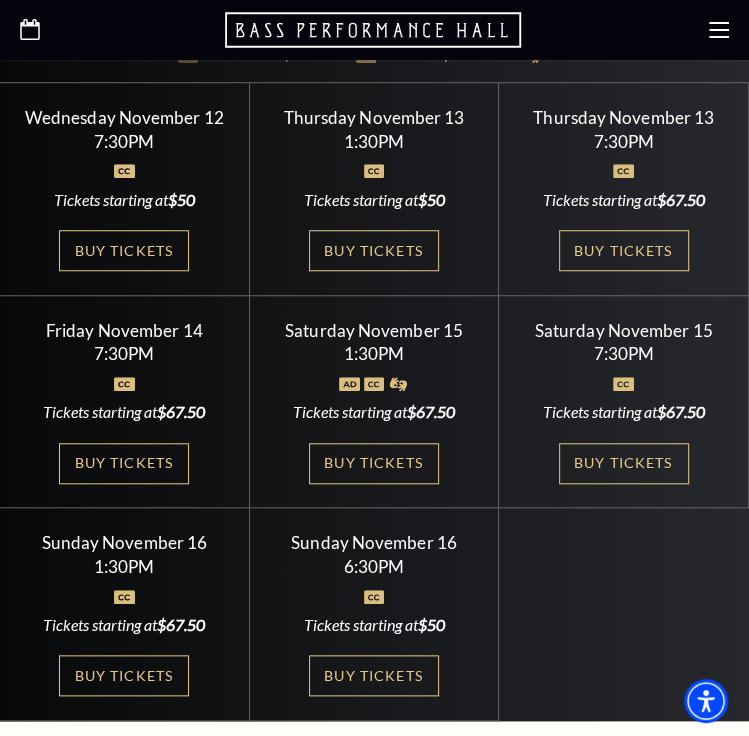 click 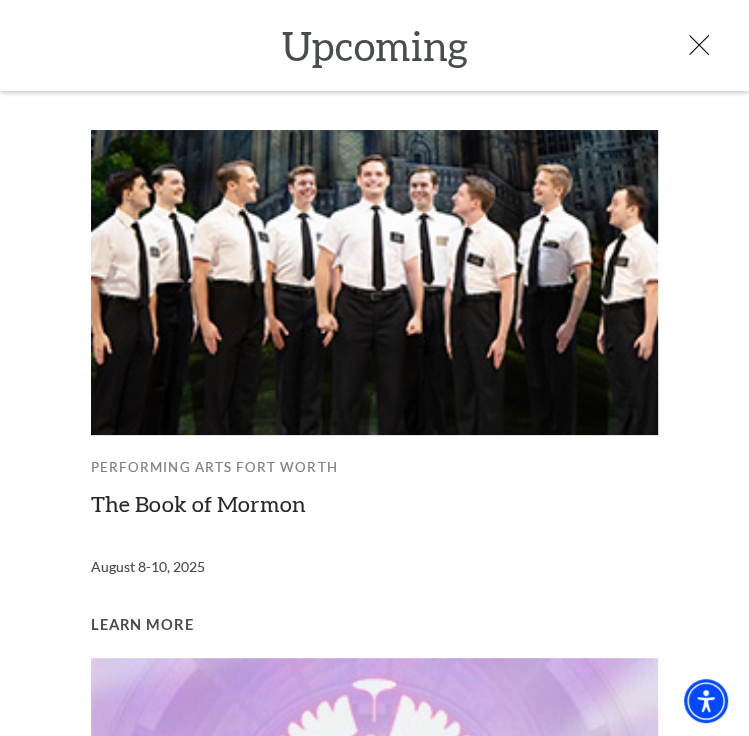 scroll, scrollTop: 0, scrollLeft: 0, axis: both 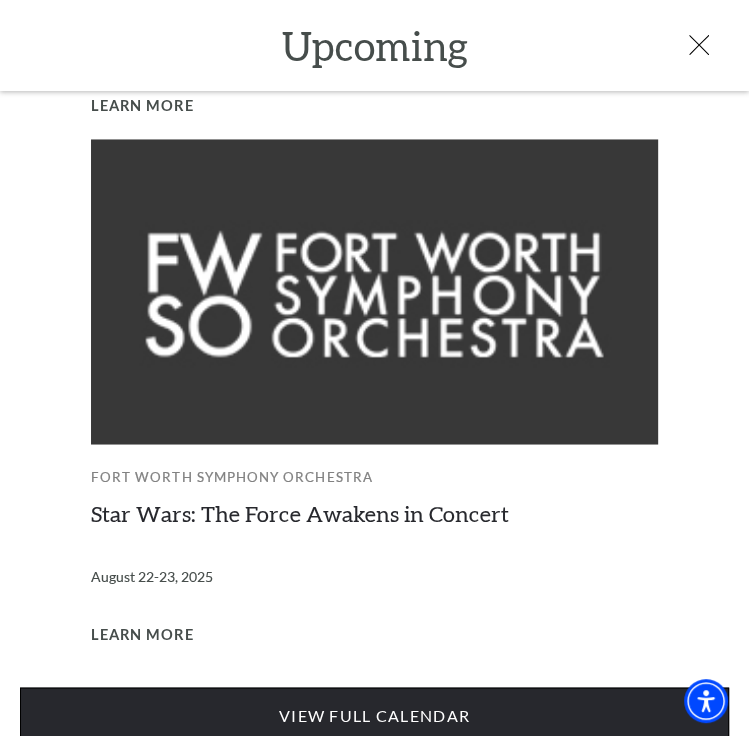 click on "View Full Calendar" at bounding box center [374, 715] 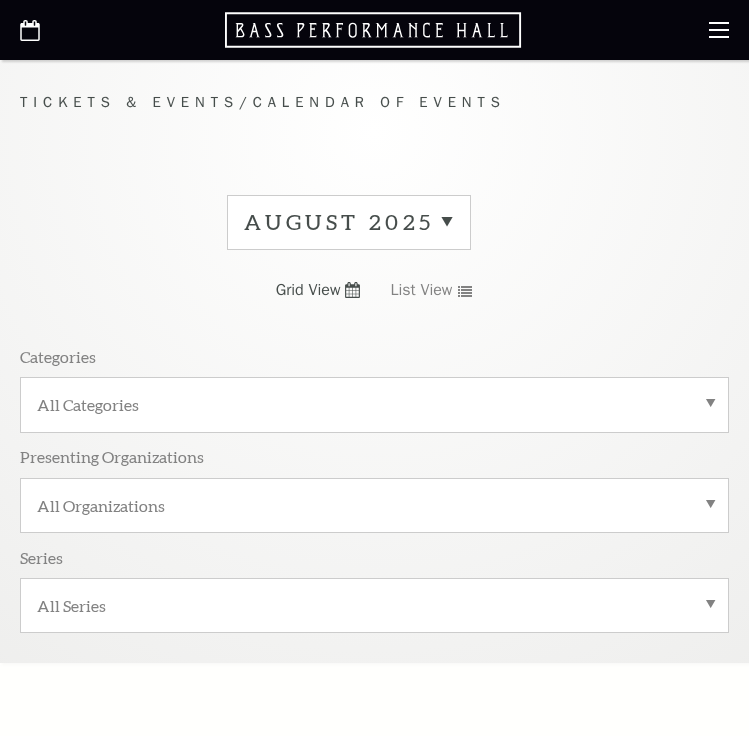 scroll, scrollTop: 0, scrollLeft: 0, axis: both 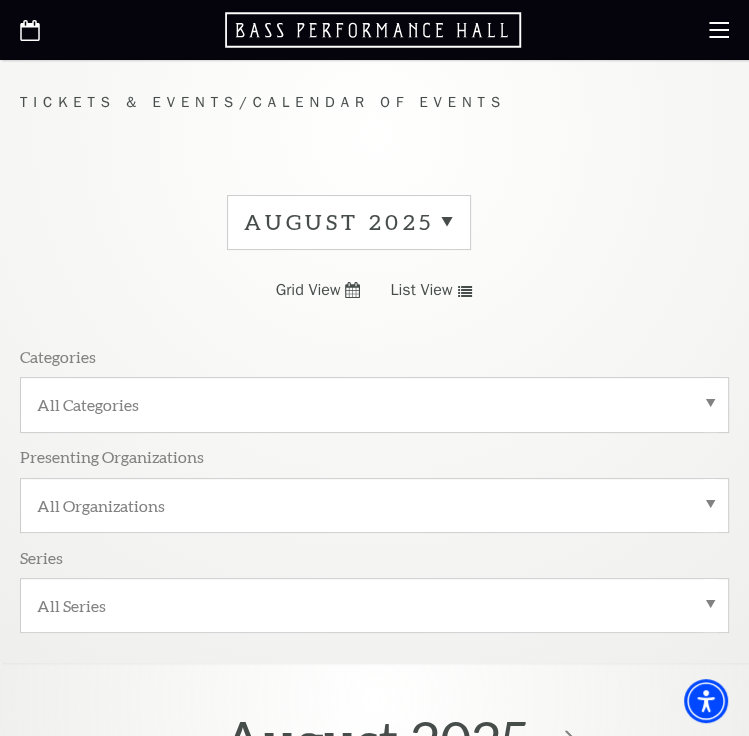 click on "August 2025" at bounding box center [349, 222] 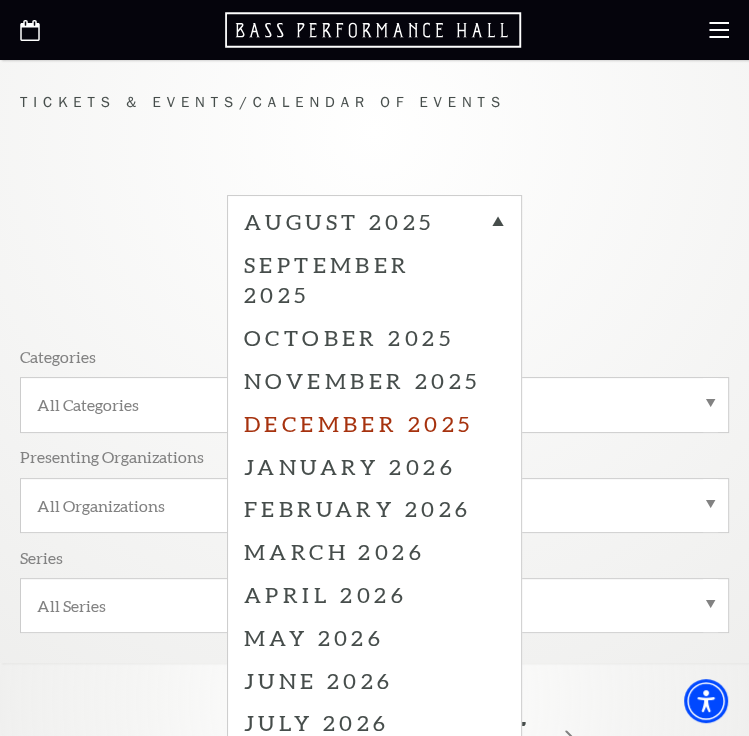 click on "December 2025" at bounding box center (374, 423) 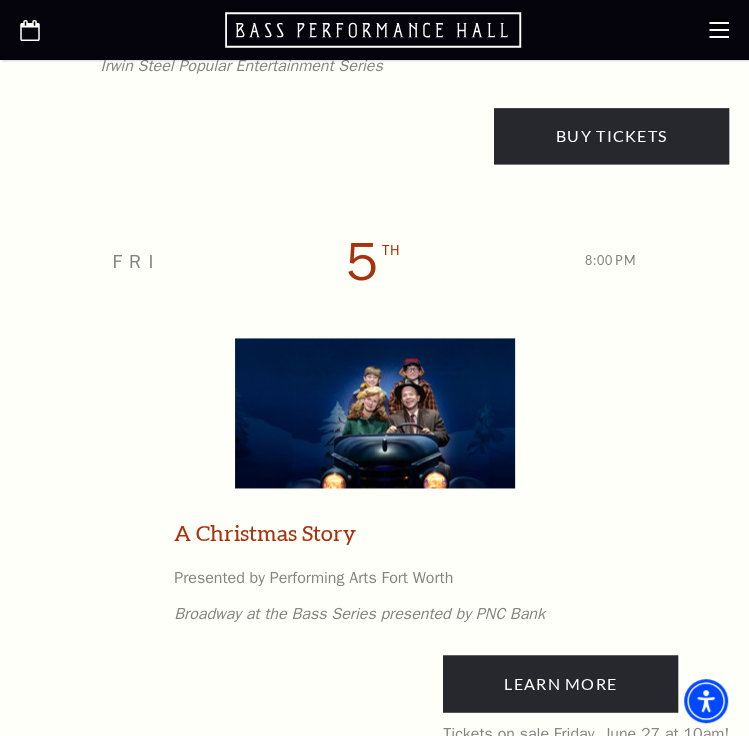 scroll, scrollTop: 1400, scrollLeft: 0, axis: vertical 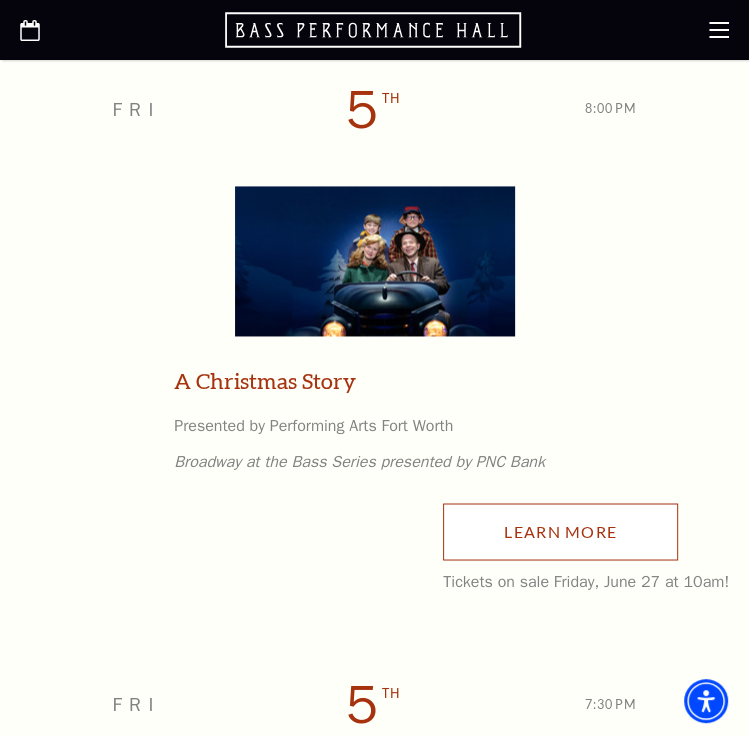 click on "Learn More" at bounding box center [560, 531] 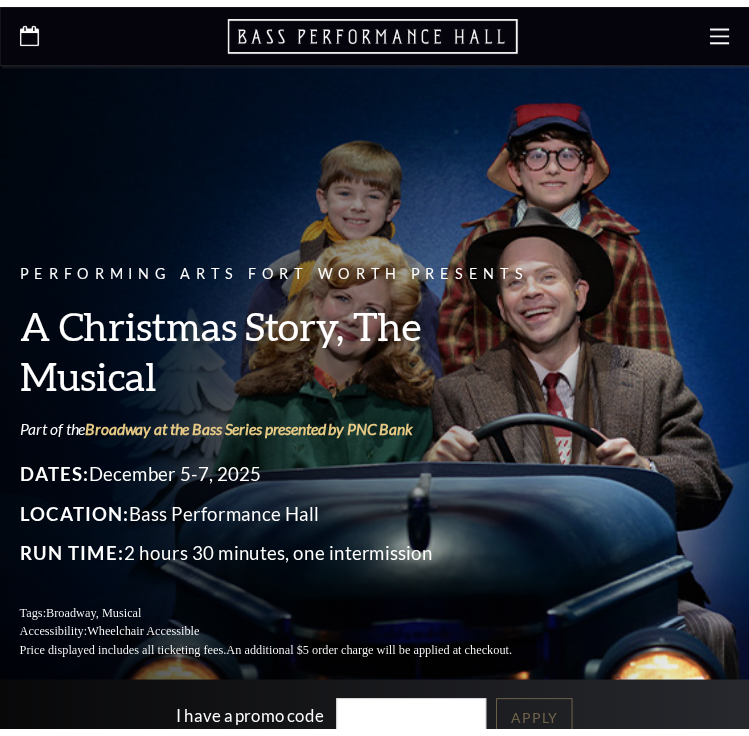scroll, scrollTop: 233, scrollLeft: 0, axis: vertical 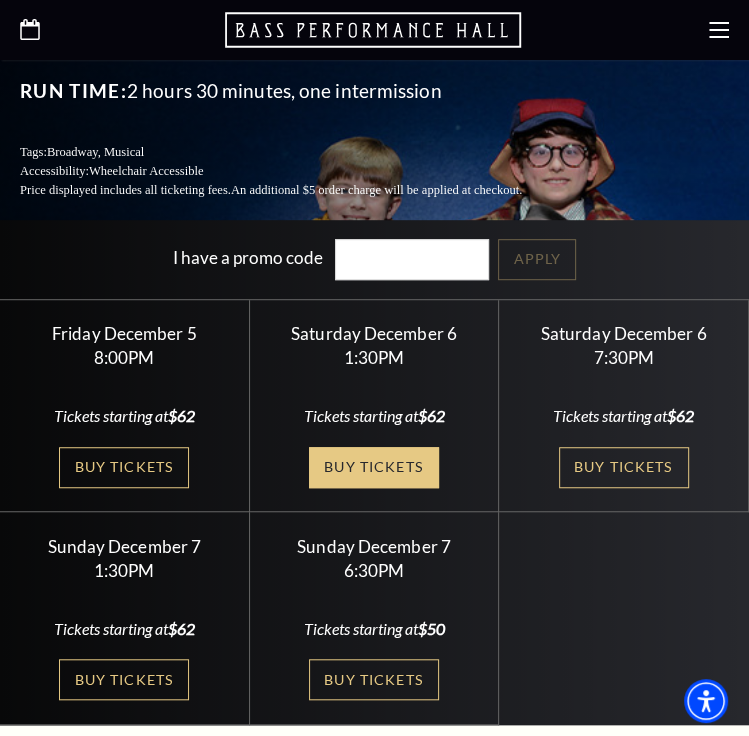 click on "Buy Tickets" at bounding box center (374, 467) 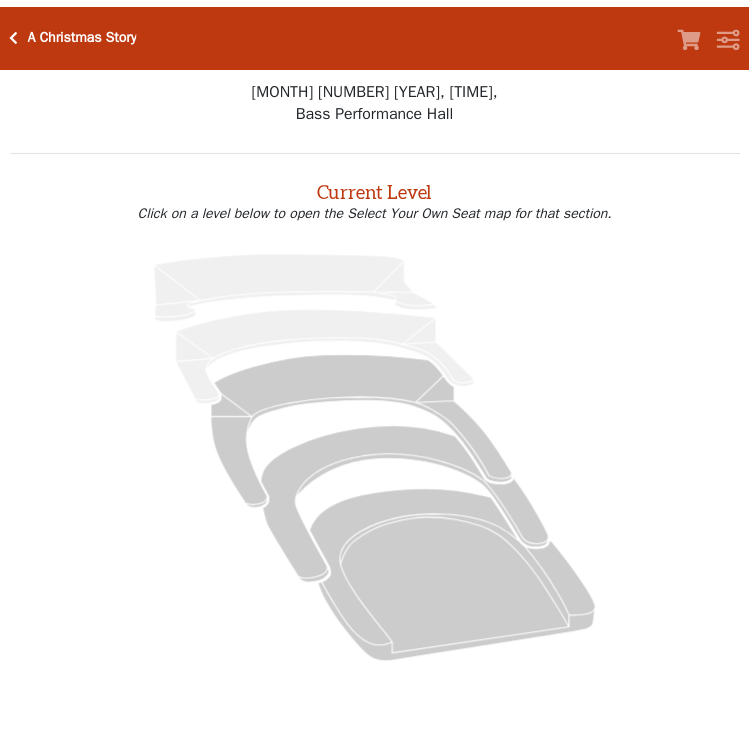 scroll, scrollTop: 0, scrollLeft: 0, axis: both 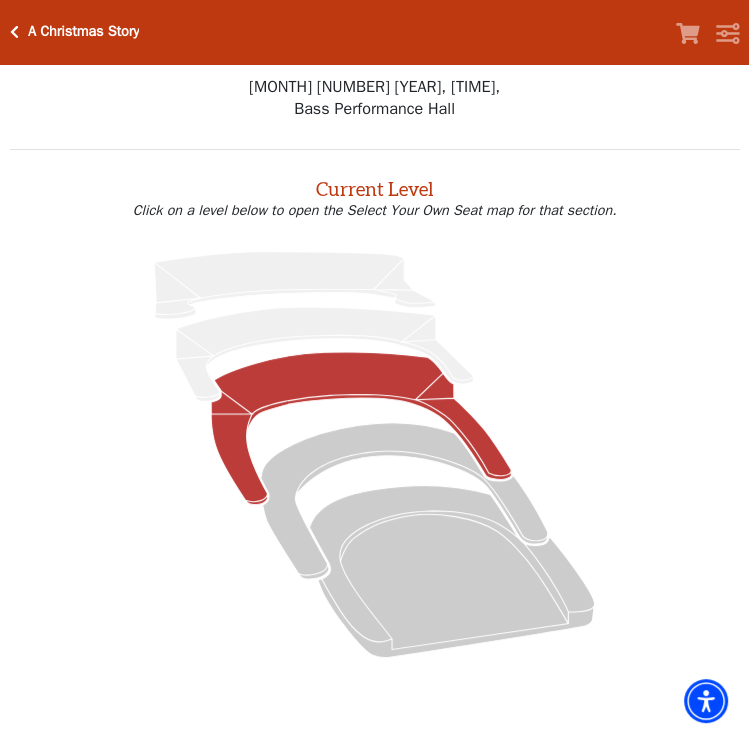 click 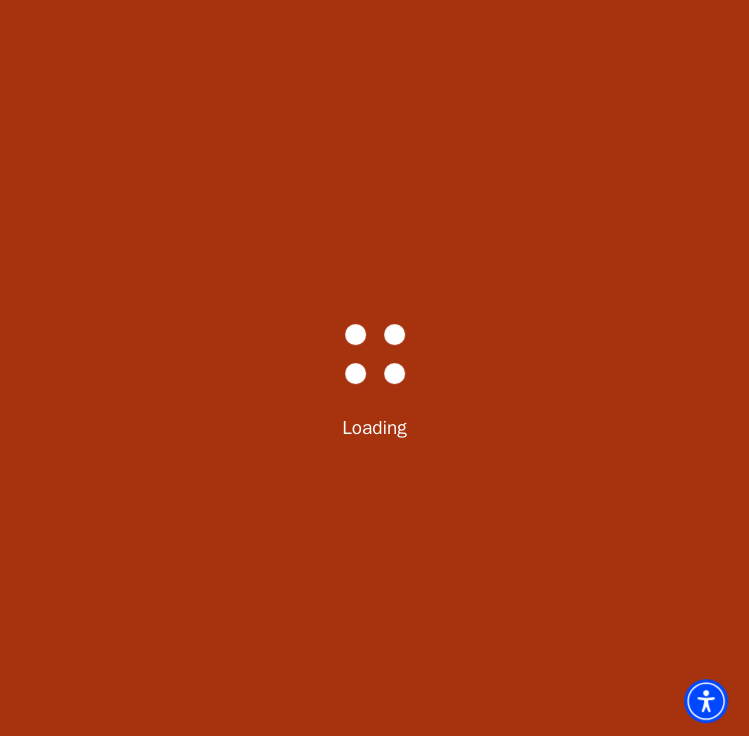 click on "Bass-Hall_Loader-Med-Gray" 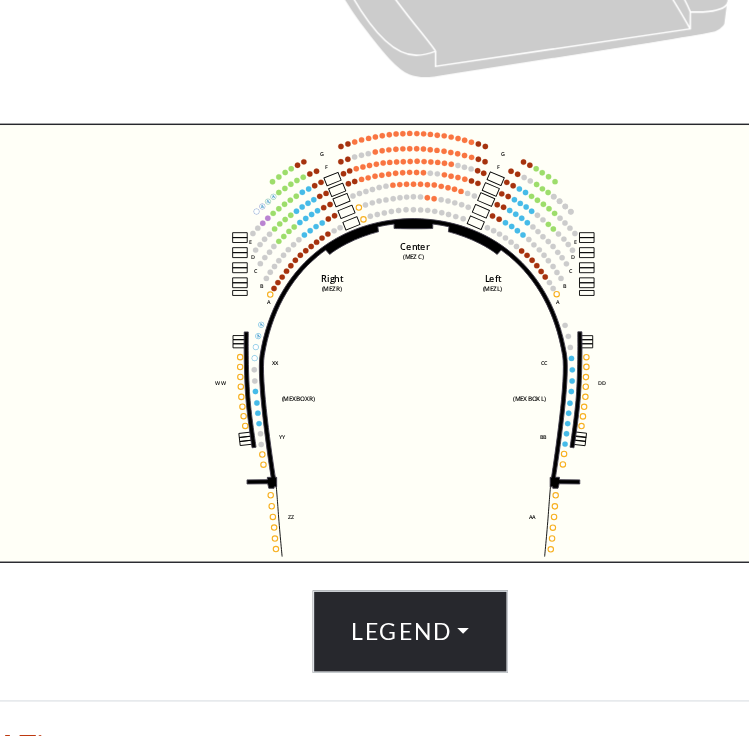 scroll, scrollTop: 572, scrollLeft: 0, axis: vertical 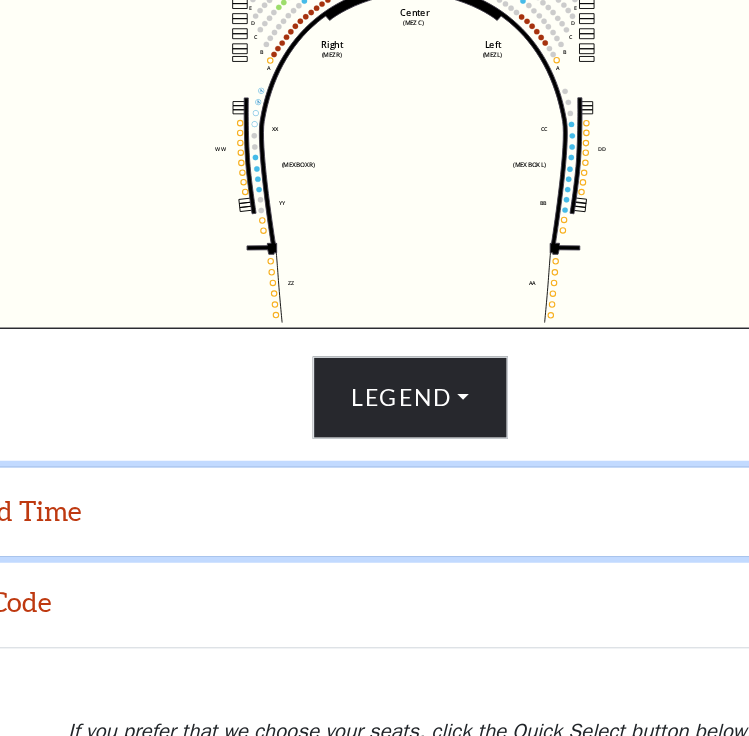 click on "Date and Time" at bounding box center [374, 581] 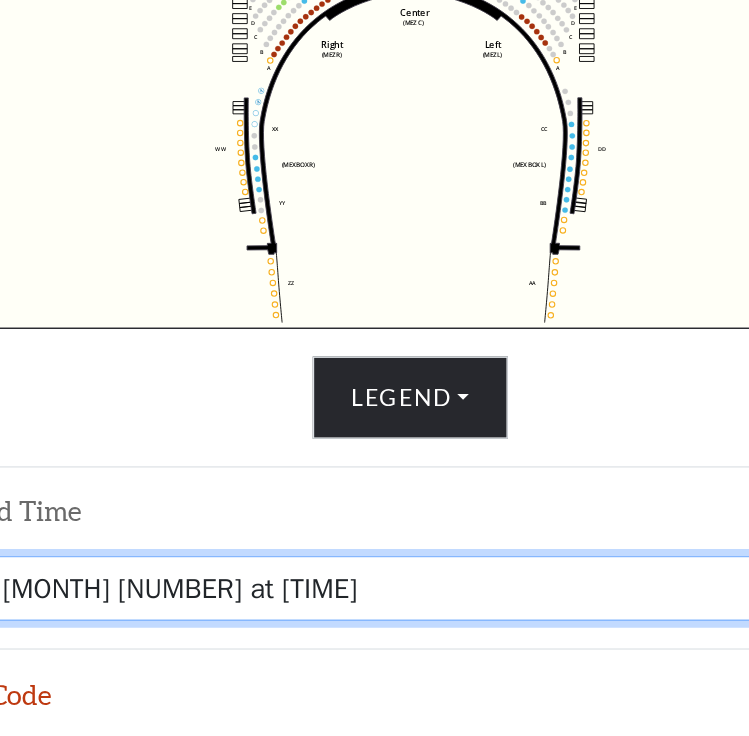 click on "Friday, December 5 at 8:00 PM Saturday, December 6 at 1:30 PM Saturday, December 6 at 7:30 PM Sunday, December 7 at 1:30 PM Sunday, December 7 at 6:30 PM" at bounding box center (375, 633) 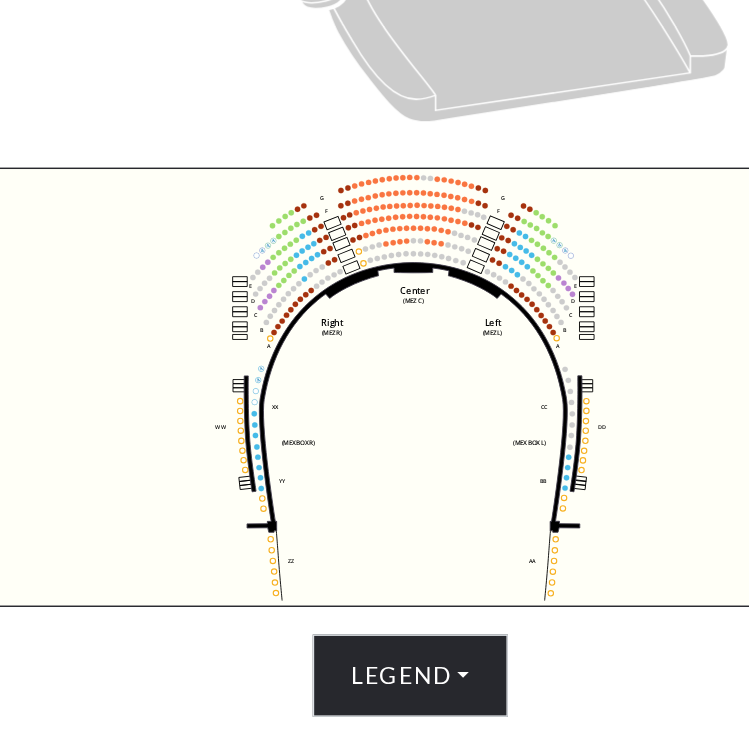 scroll, scrollTop: 399, scrollLeft: 0, axis: vertical 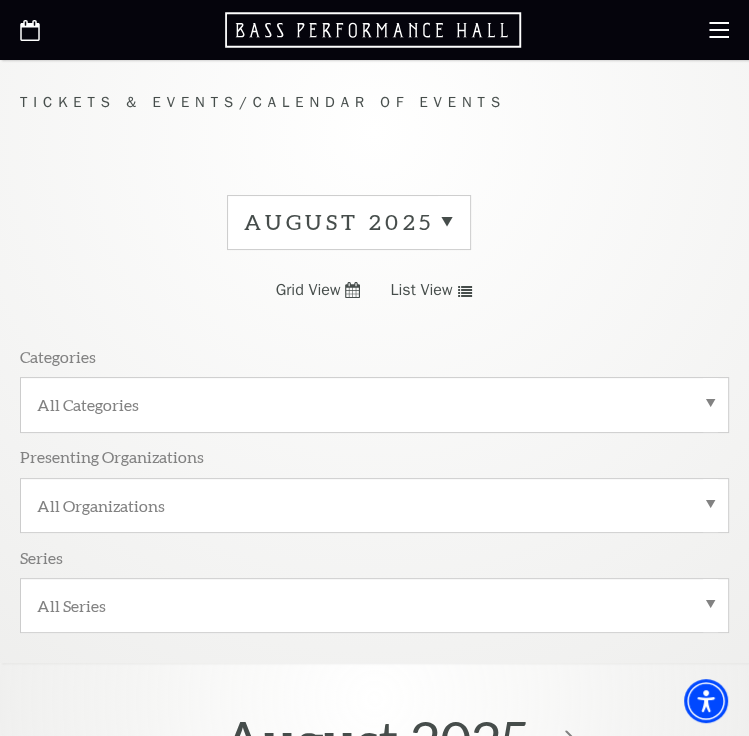 click on "August 2025" at bounding box center (349, 222) 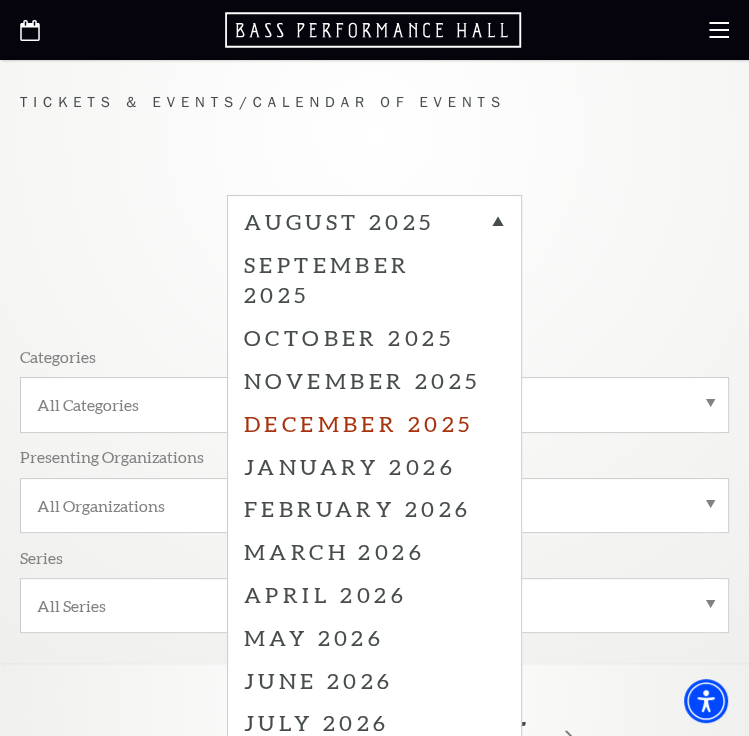 click on "December 2025" at bounding box center [374, 423] 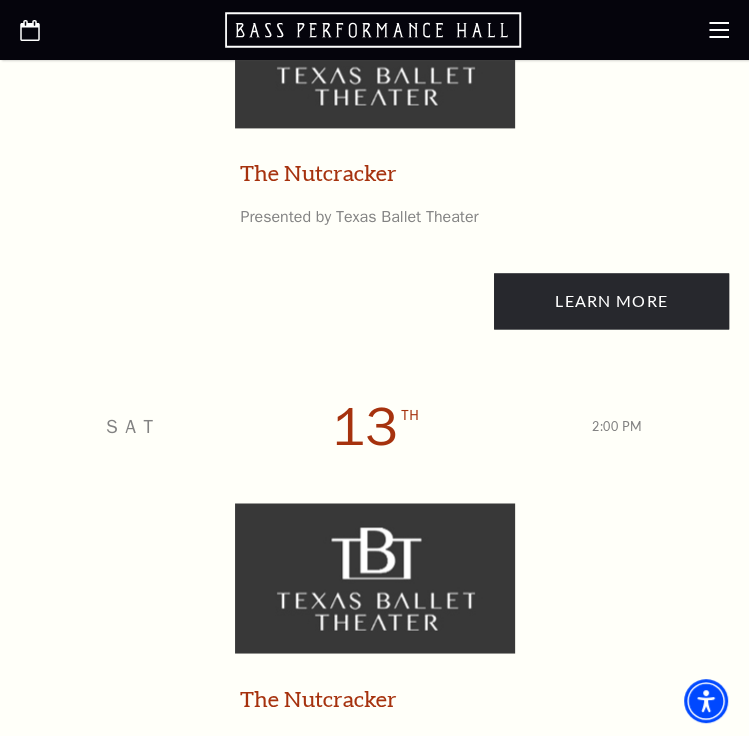 scroll, scrollTop: 5133, scrollLeft: 0, axis: vertical 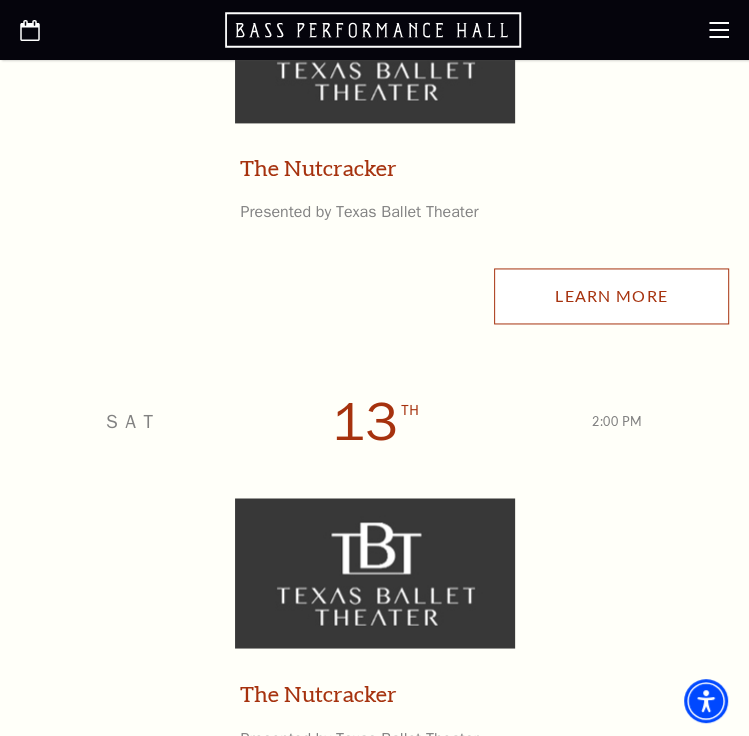 click on "Learn More" at bounding box center (611, 296) 